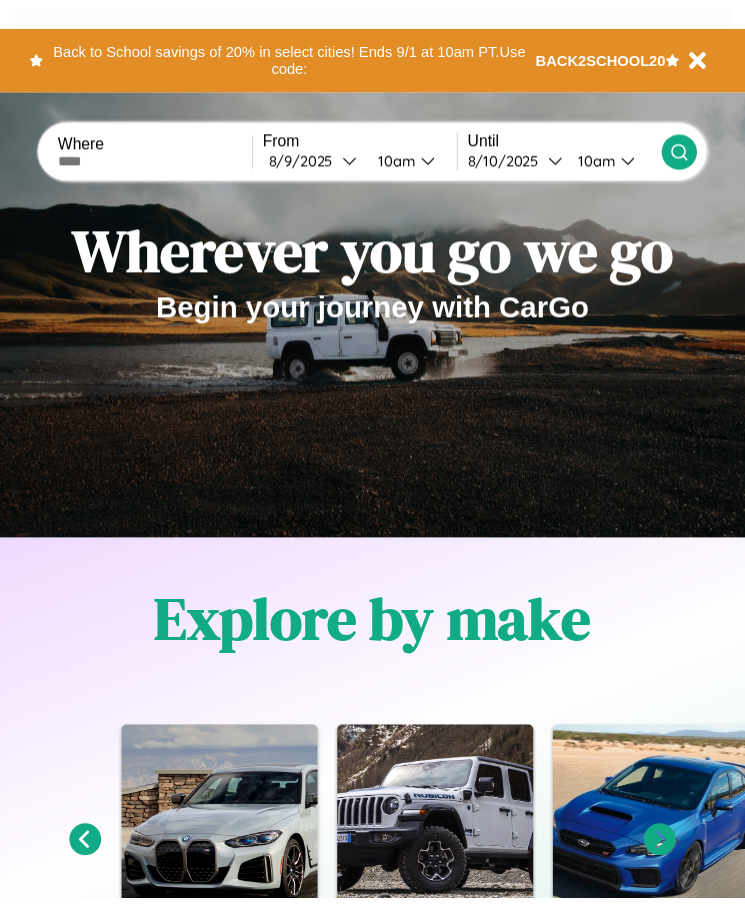 scroll, scrollTop: 0, scrollLeft: 0, axis: both 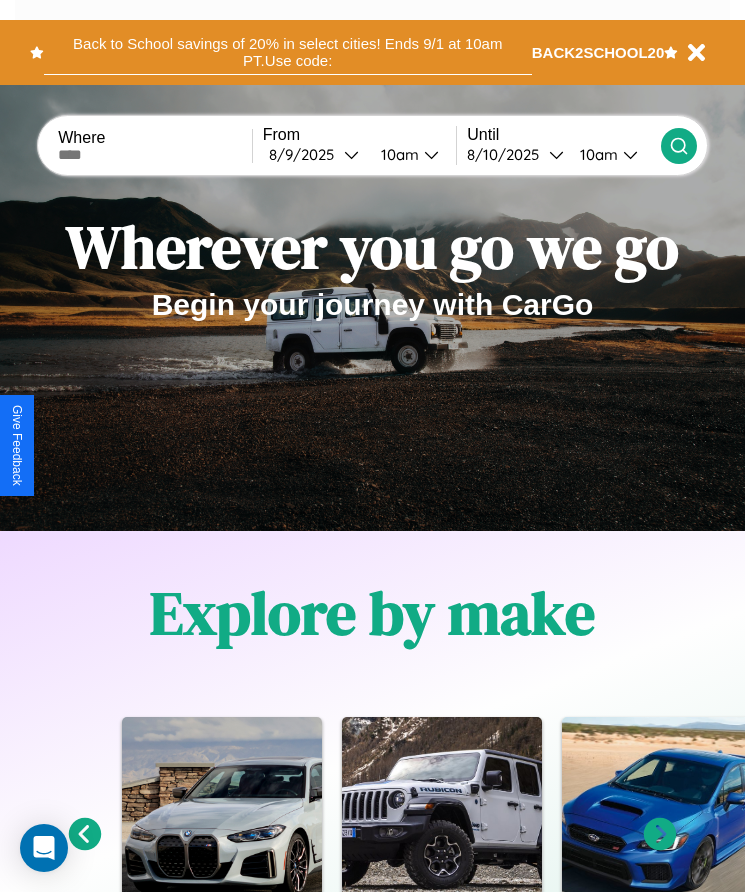 click on "Back to School savings of 20% in select cities! Ends 9/1 at 10am PT.  Use code:" at bounding box center (288, 52) 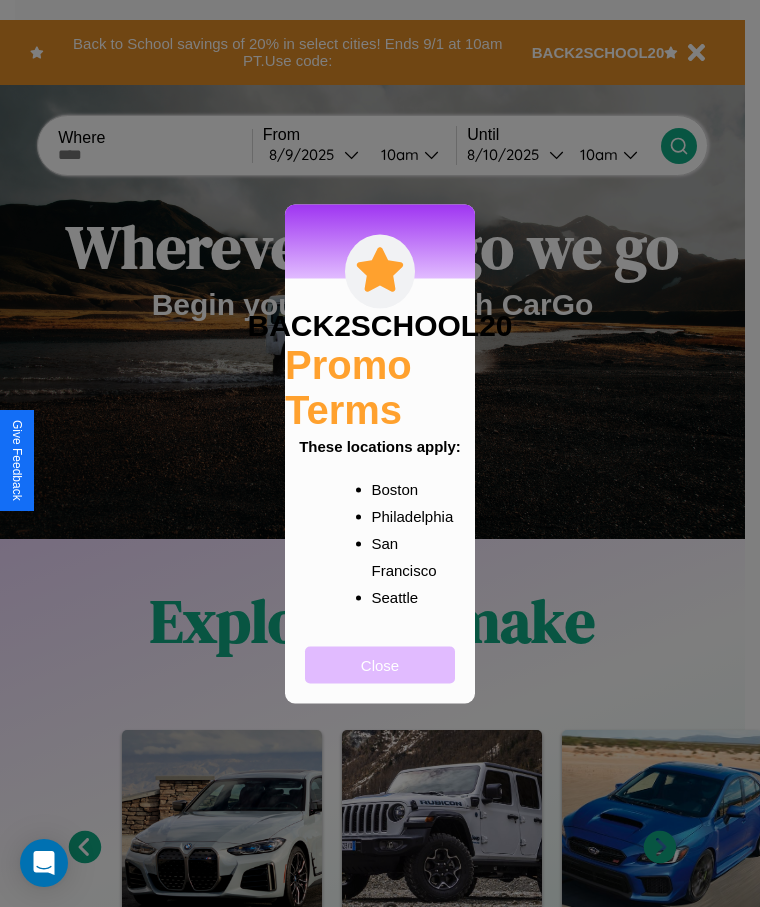 click on "Close" at bounding box center (380, 664) 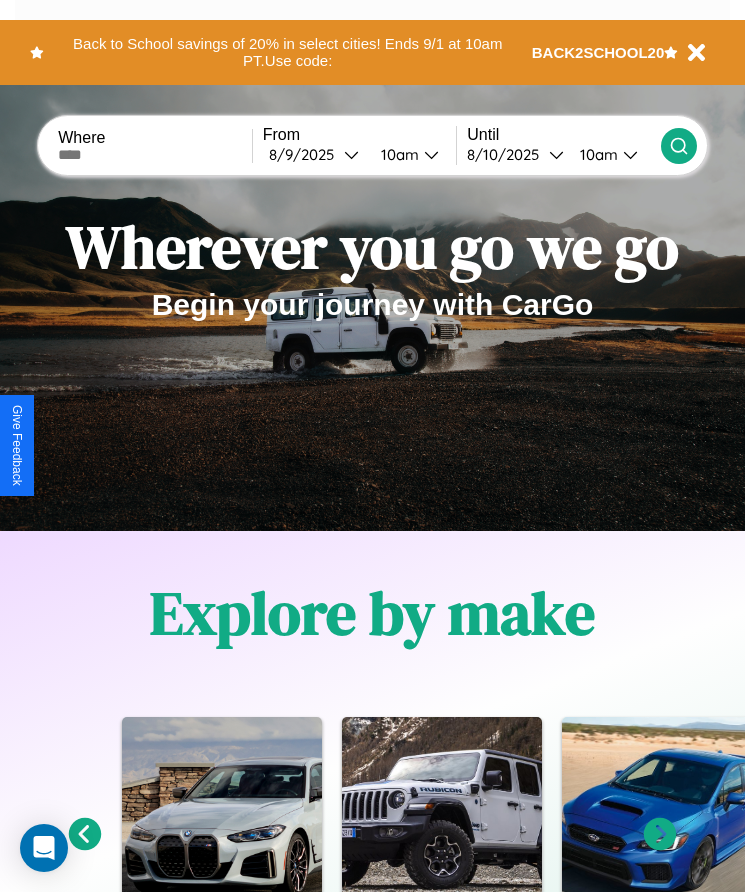 click at bounding box center (155, 155) 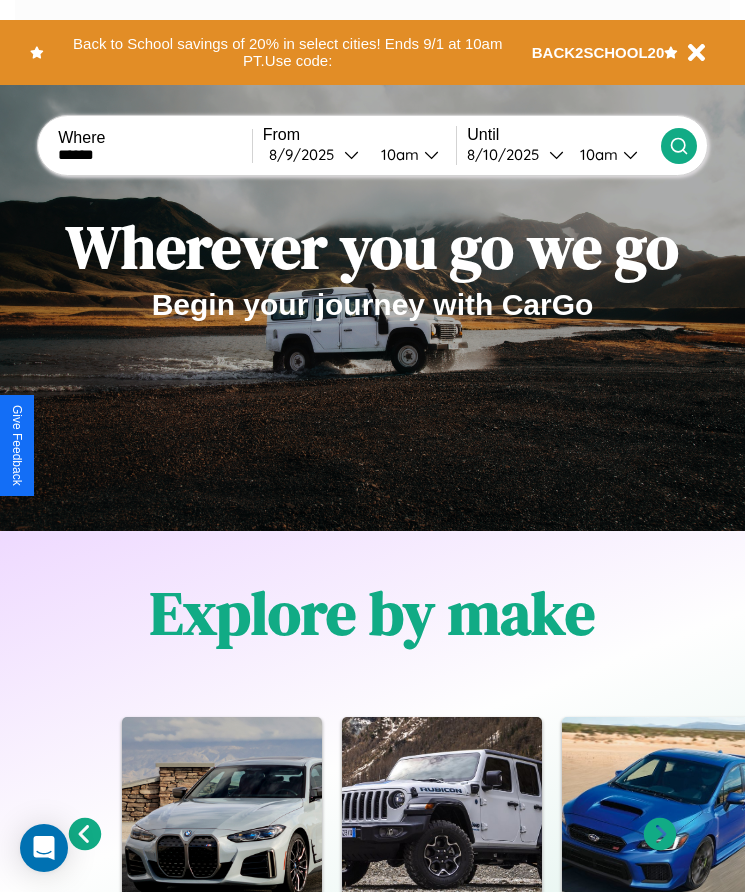 type on "******" 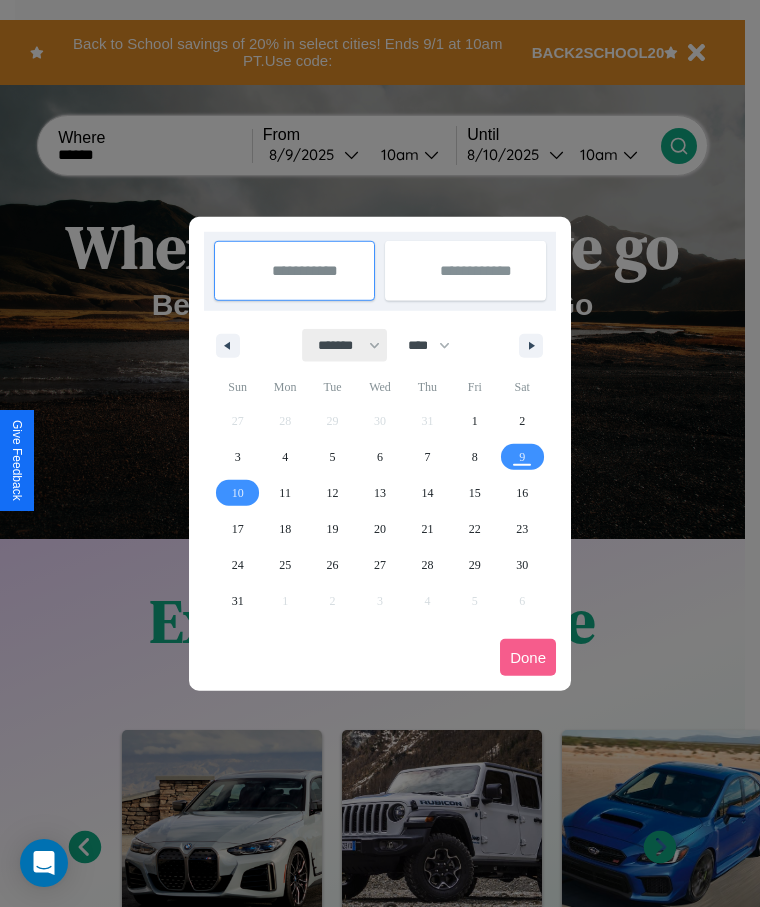 click on "******* ******** ***** ***** *** **** **** ****** ********* ******* ******** ********" at bounding box center [345, 345] 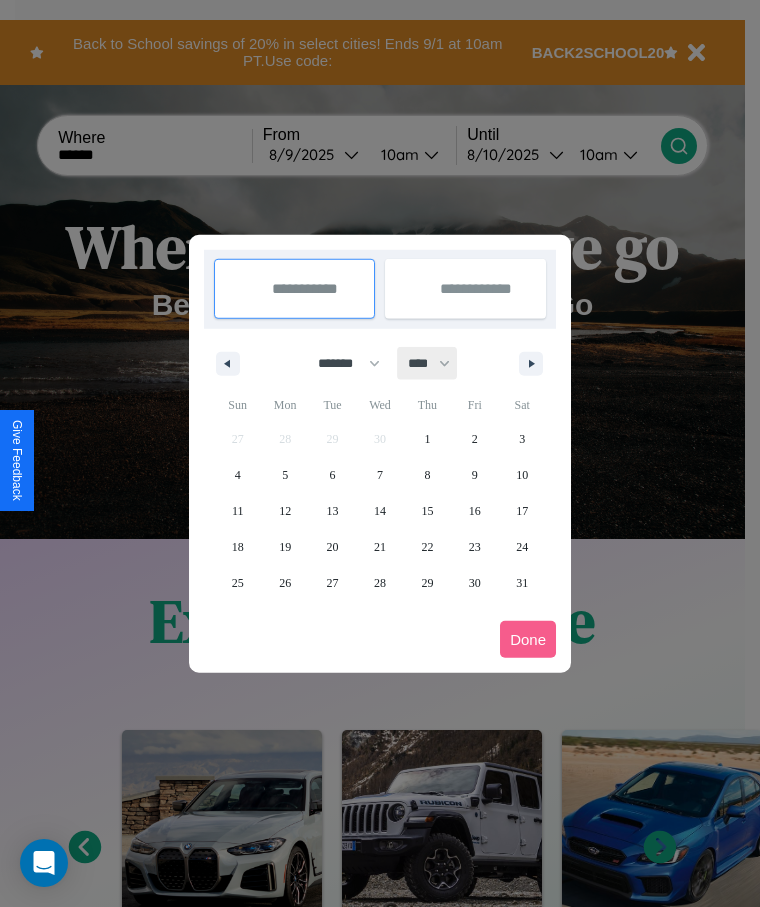 click on "**** **** **** **** **** **** **** **** **** **** **** **** **** **** **** **** **** **** **** **** **** **** **** **** **** **** **** **** **** **** **** **** **** **** **** **** **** **** **** **** **** **** **** **** **** **** **** **** **** **** **** **** **** **** **** **** **** **** **** **** **** **** **** **** **** **** **** **** **** **** **** **** **** **** **** **** **** **** **** **** **** **** **** **** **** **** **** **** **** **** **** **** **** **** **** **** **** **** **** **** **** **** **** **** **** **** **** **** **** **** **** **** **** **** **** **** **** **** **** **** ****" at bounding box center [428, 363] 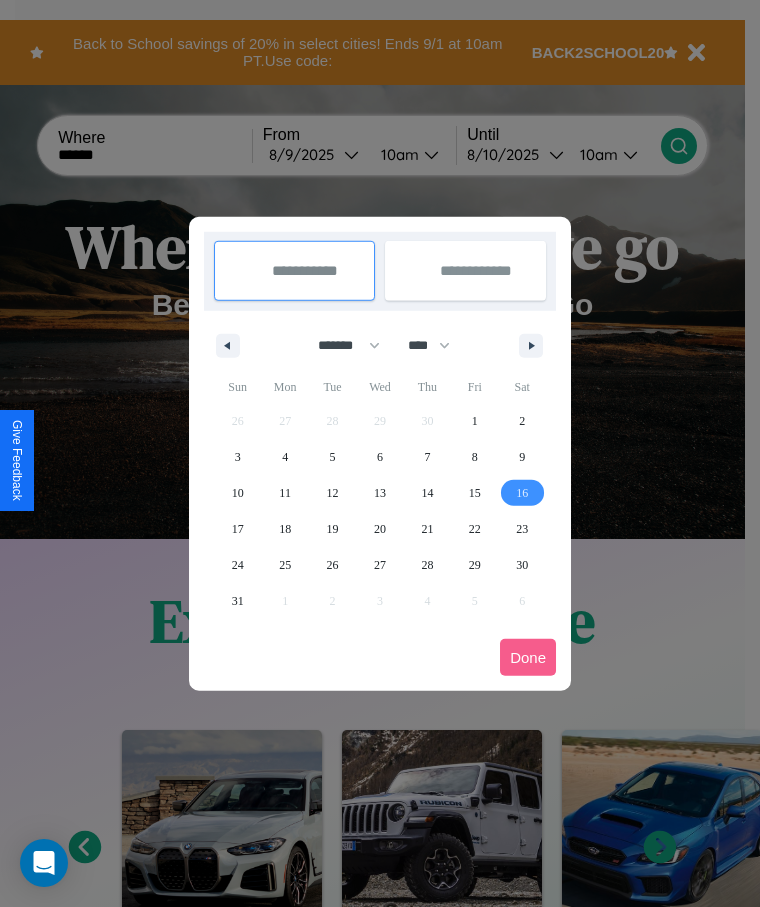 click on "16" at bounding box center (522, 493) 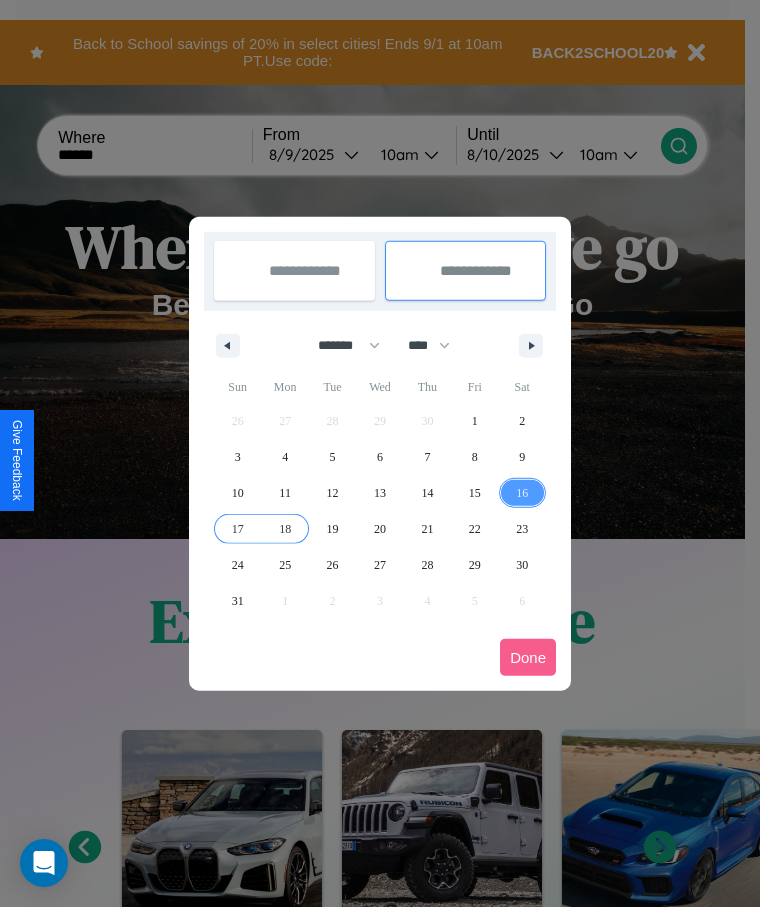 click on "18" at bounding box center (285, 529) 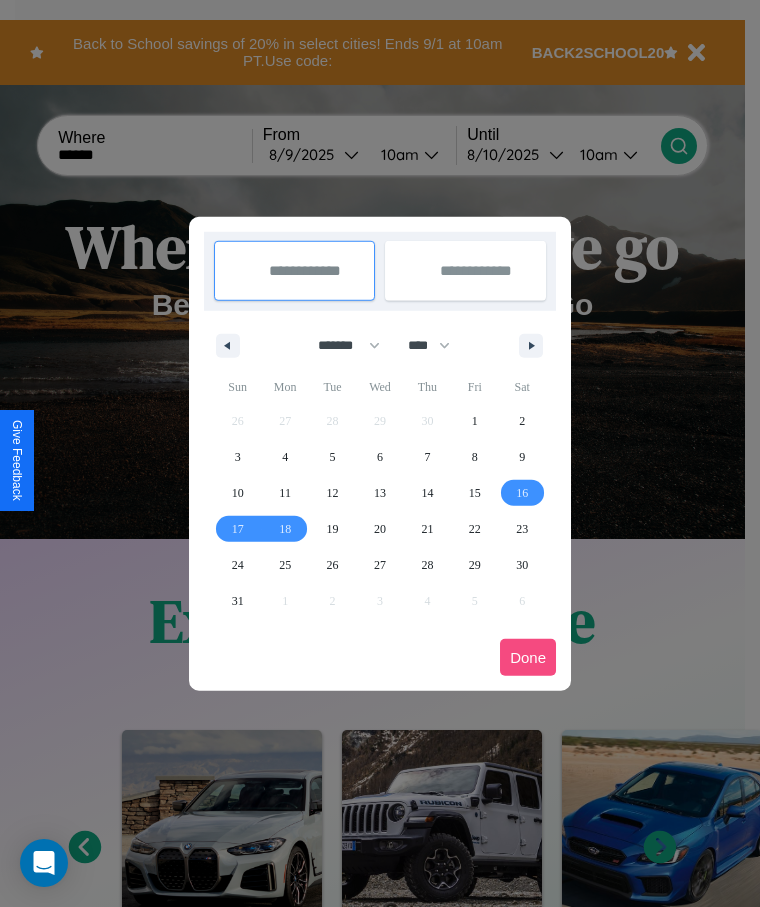 click on "Done" at bounding box center (528, 657) 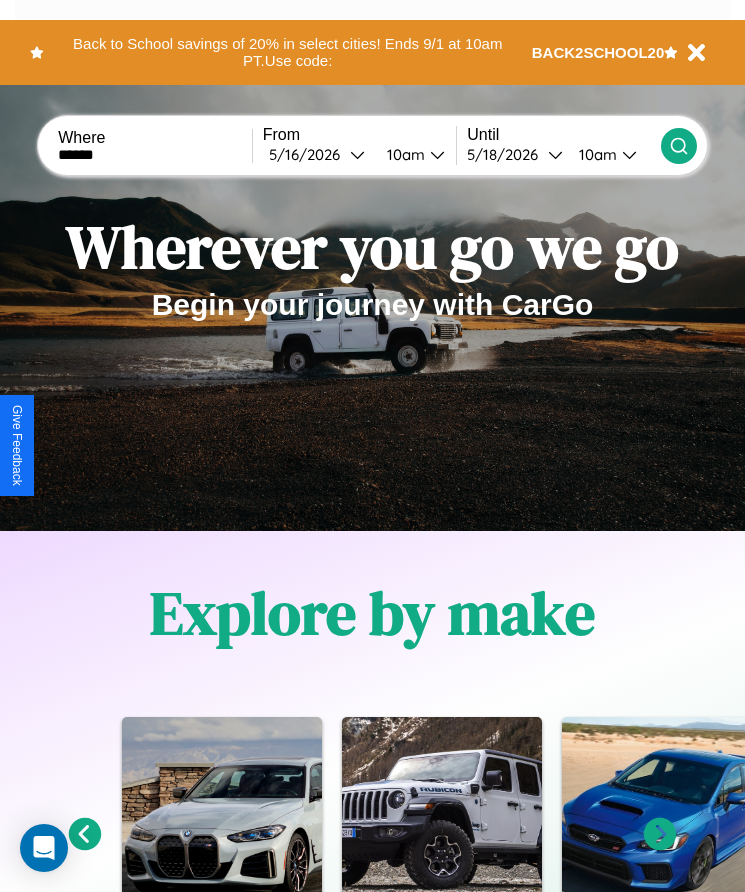 click 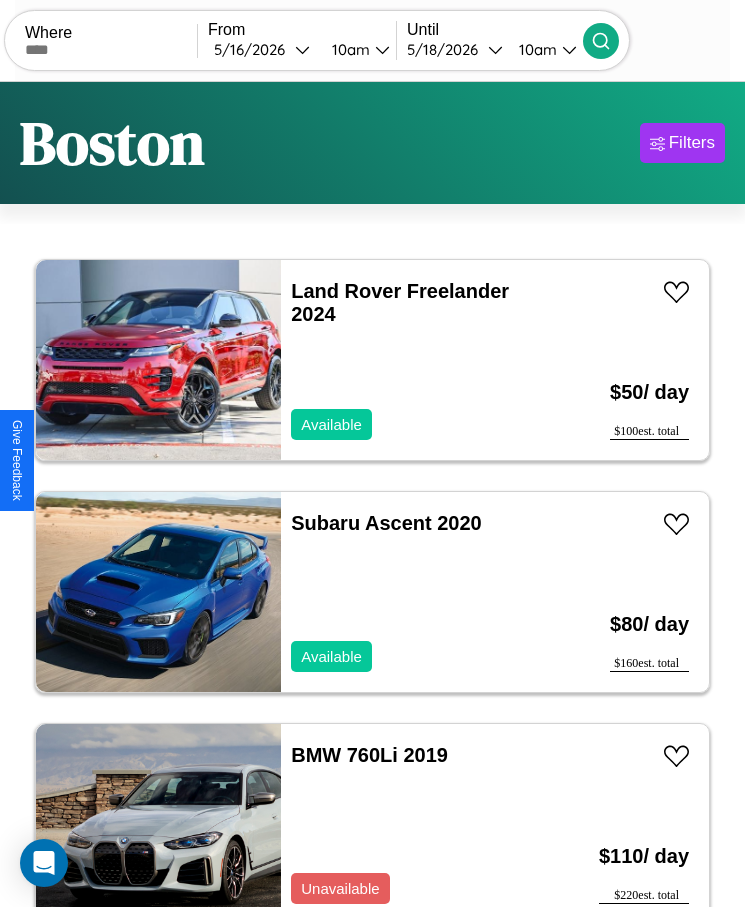 scroll, scrollTop: 50, scrollLeft: 0, axis: vertical 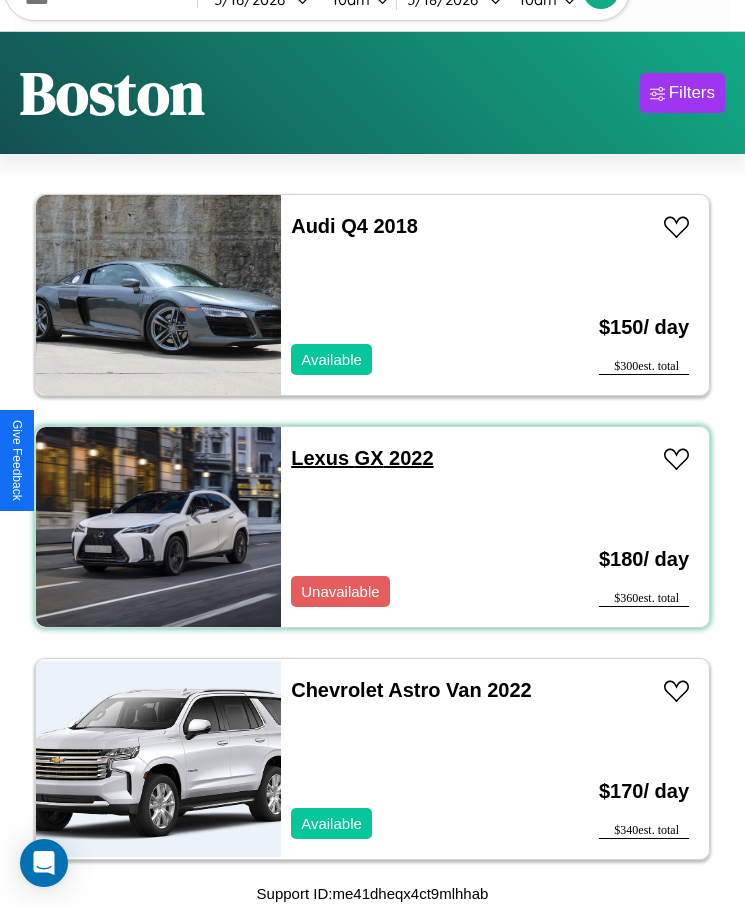 click on "Lexus   GX   2022" at bounding box center [362, 458] 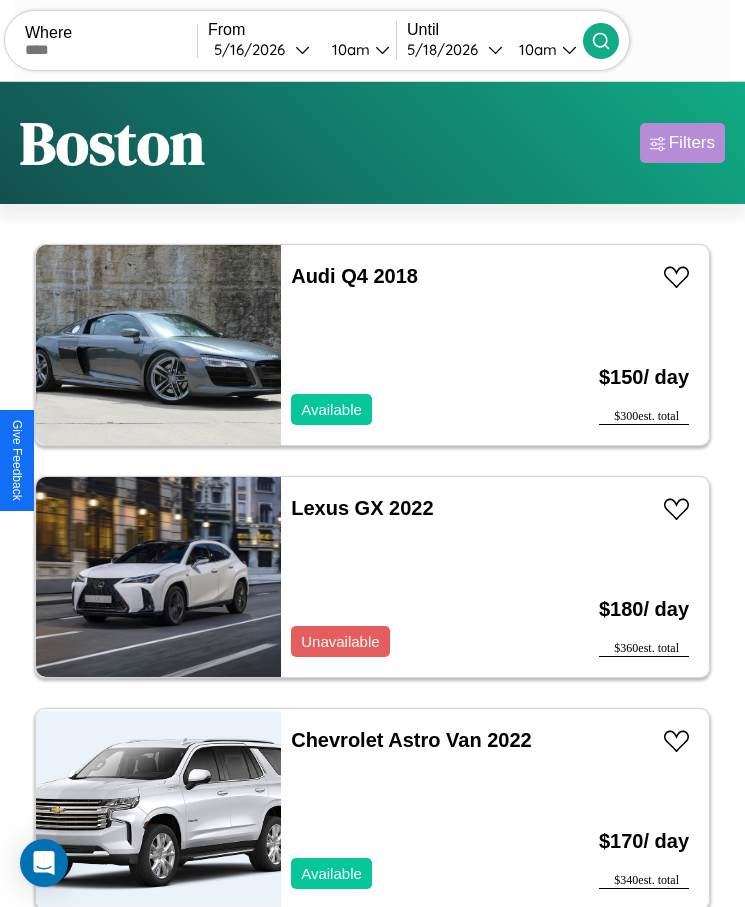 click on "Filters" at bounding box center [692, 143] 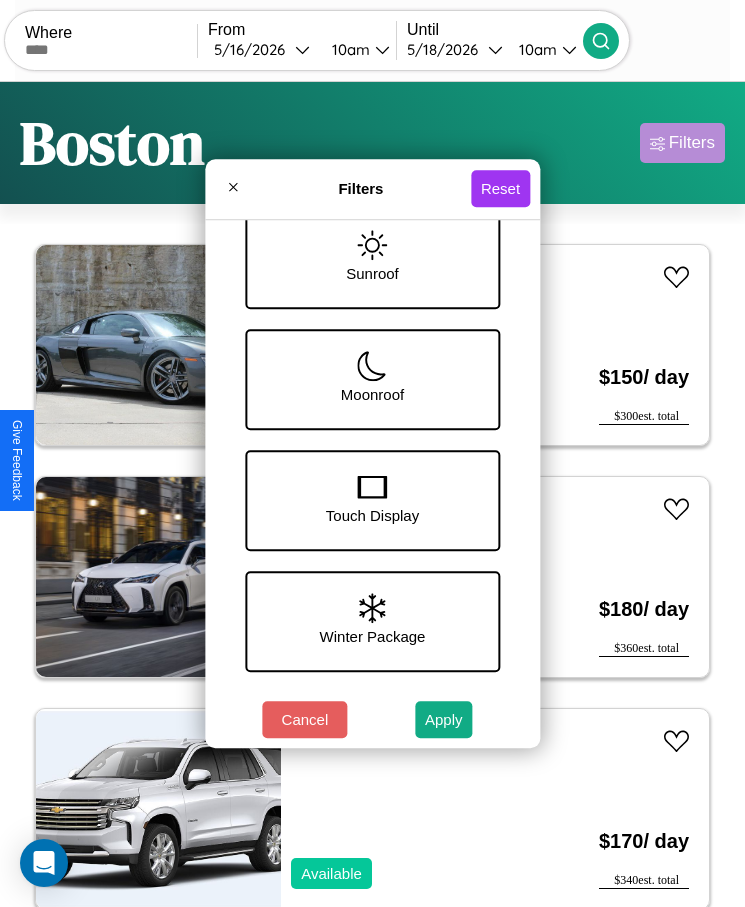 scroll, scrollTop: 815, scrollLeft: 0, axis: vertical 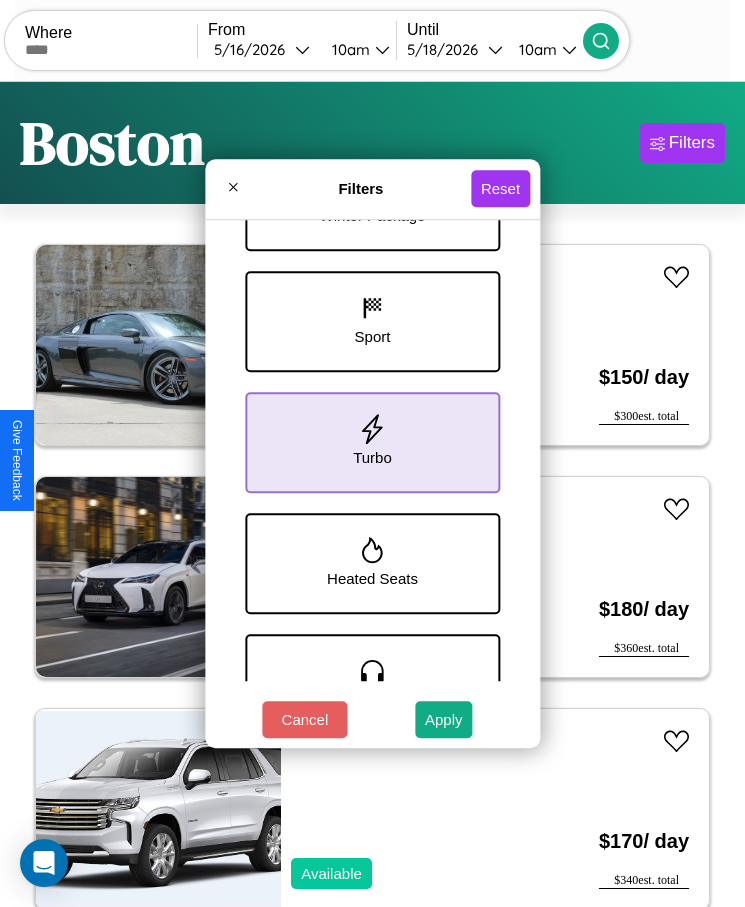 click 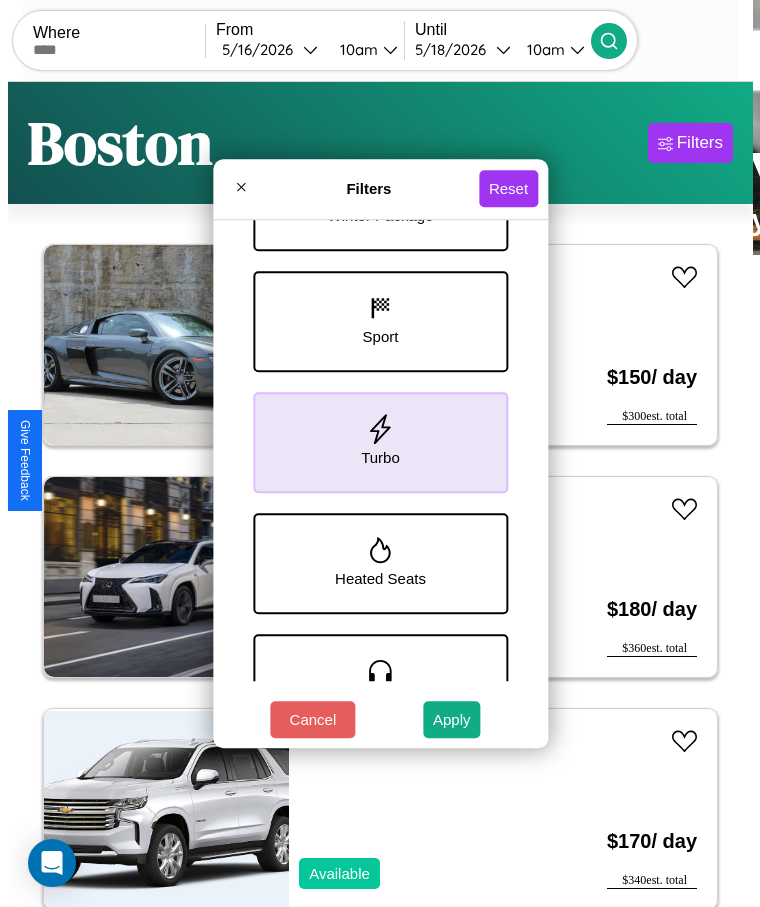scroll, scrollTop: 0, scrollLeft: 74, axis: horizontal 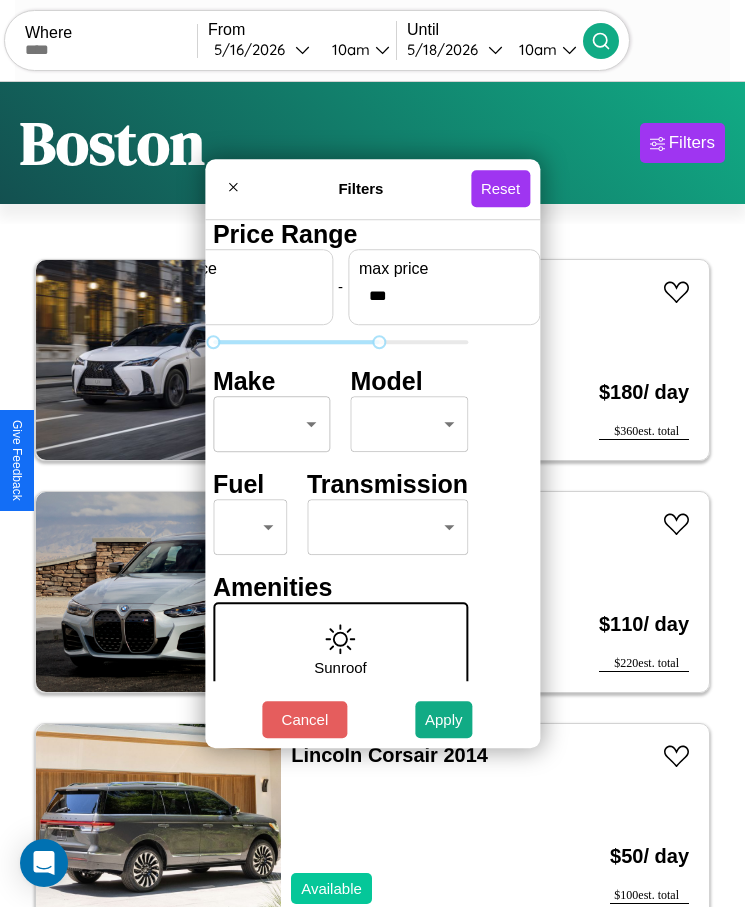type on "***" 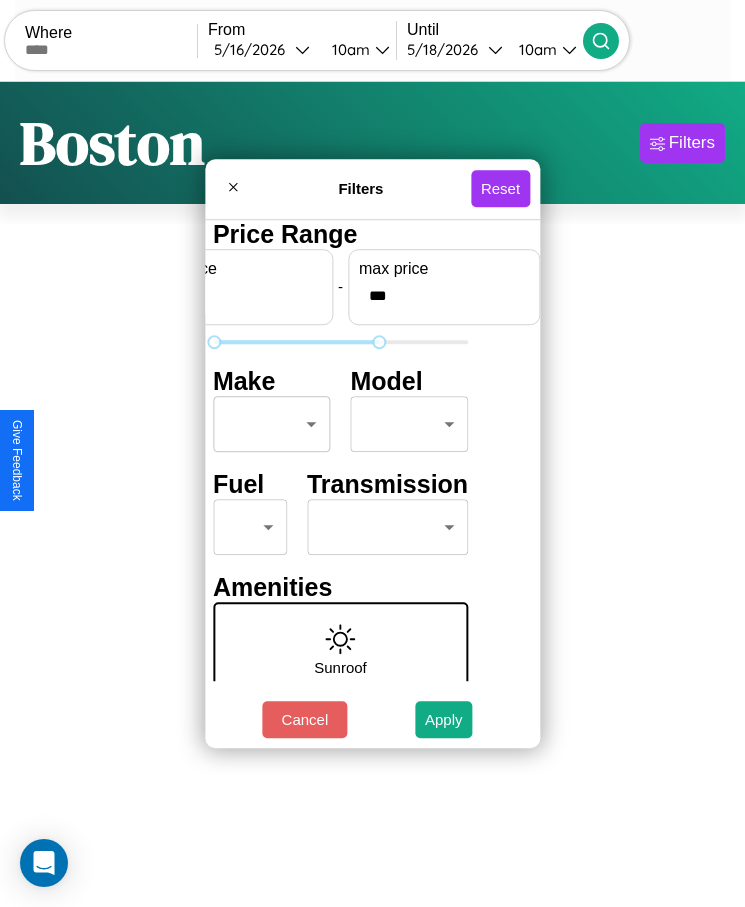 scroll, scrollTop: 0, scrollLeft: 0, axis: both 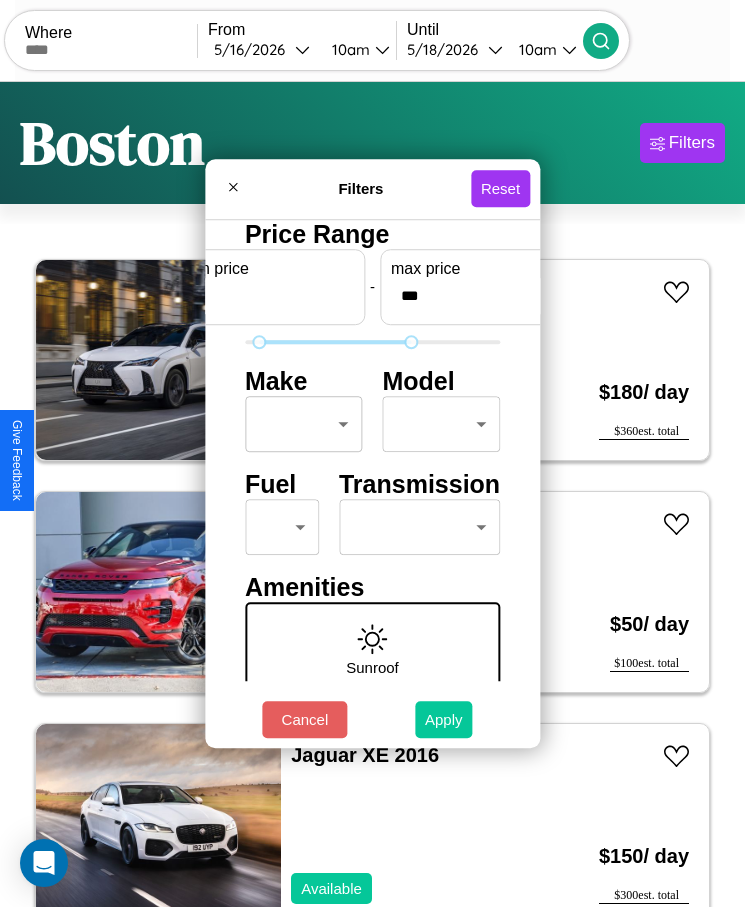 type on "**" 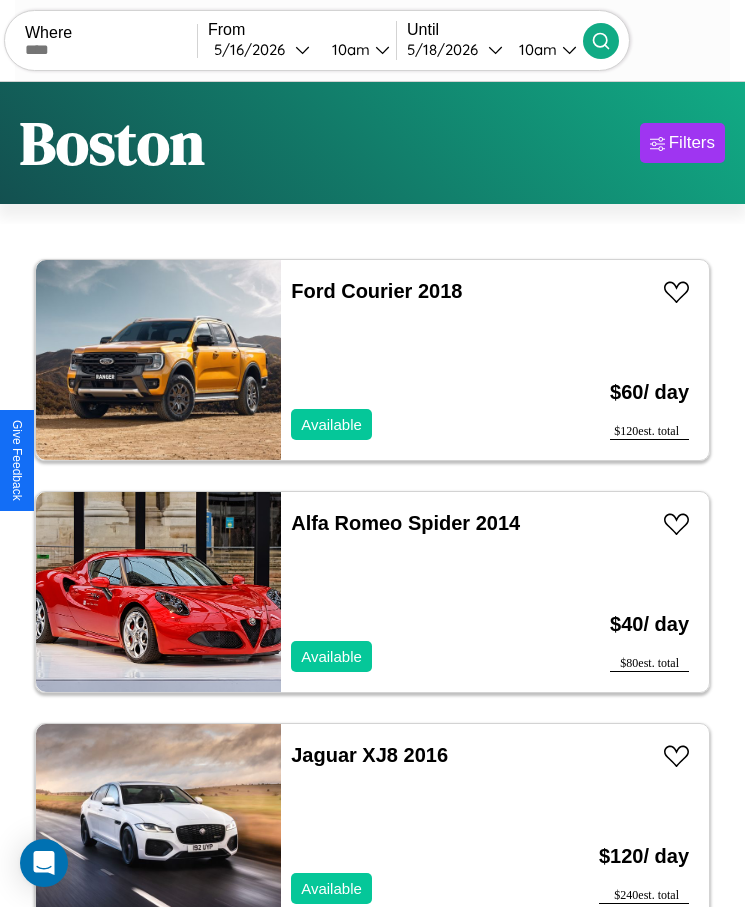 scroll, scrollTop: 50, scrollLeft: 0, axis: vertical 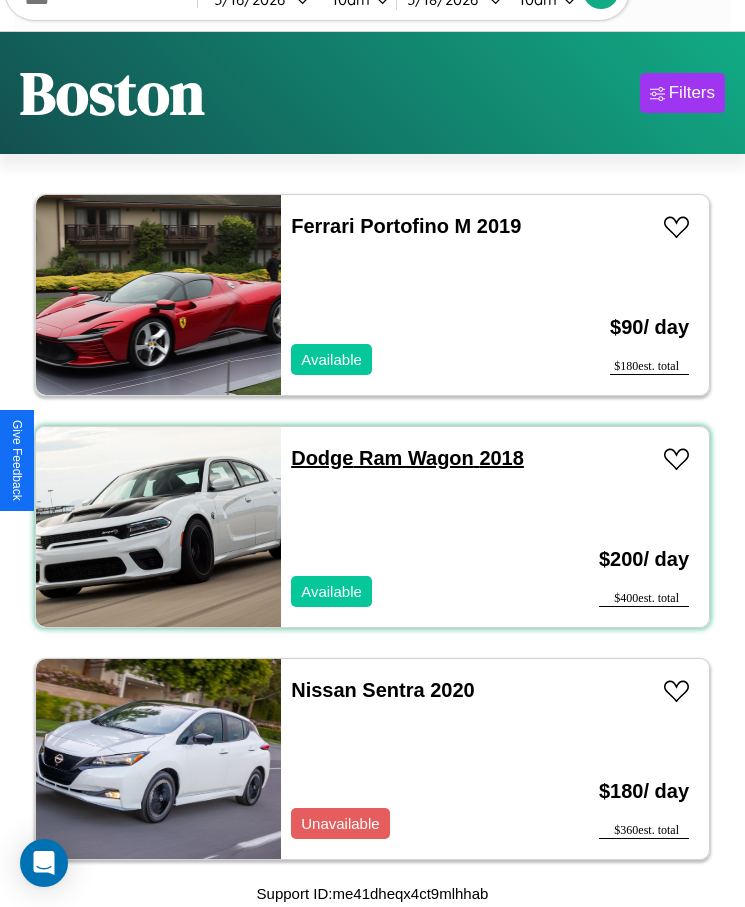 click on "Dodge   Ram Wagon   2018" at bounding box center (407, 458) 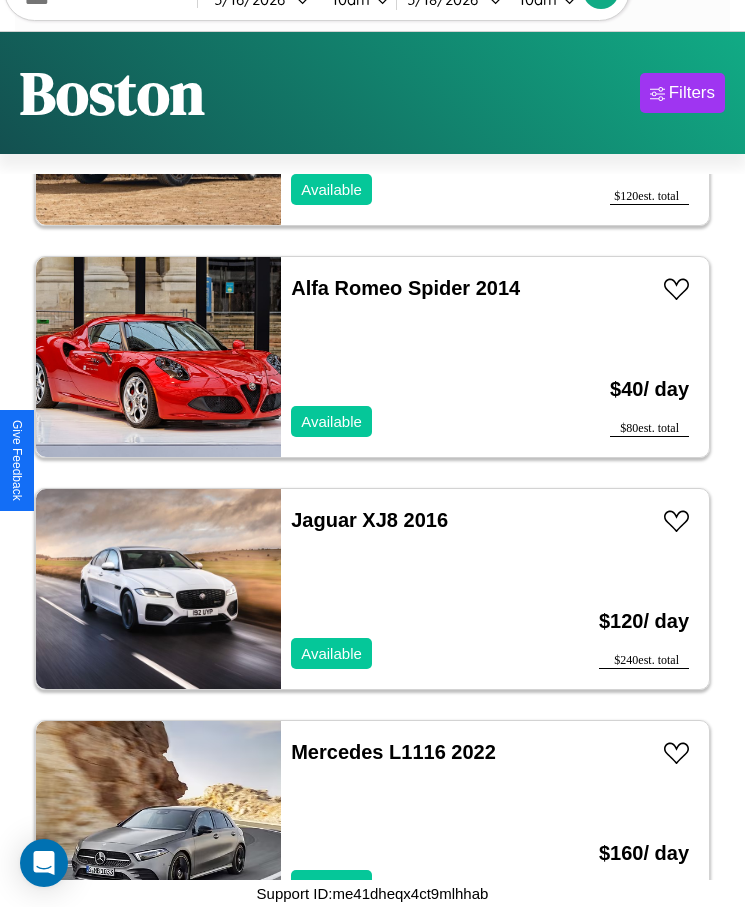 scroll, scrollTop: 15, scrollLeft: 0, axis: vertical 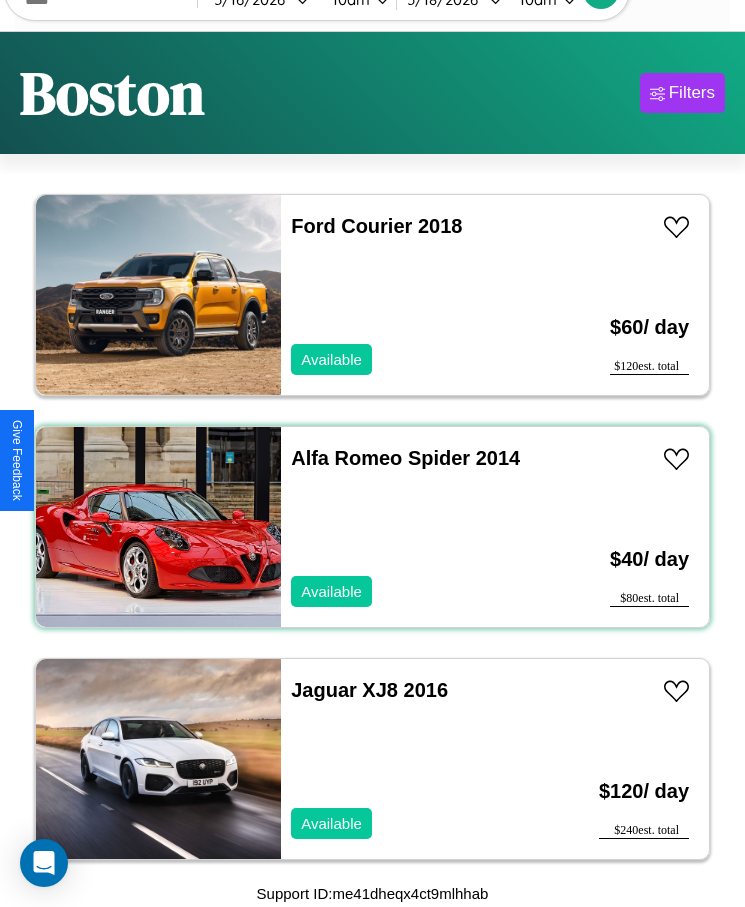 click on "Alfa Romeo   Spider   2014 Available" at bounding box center (413, 527) 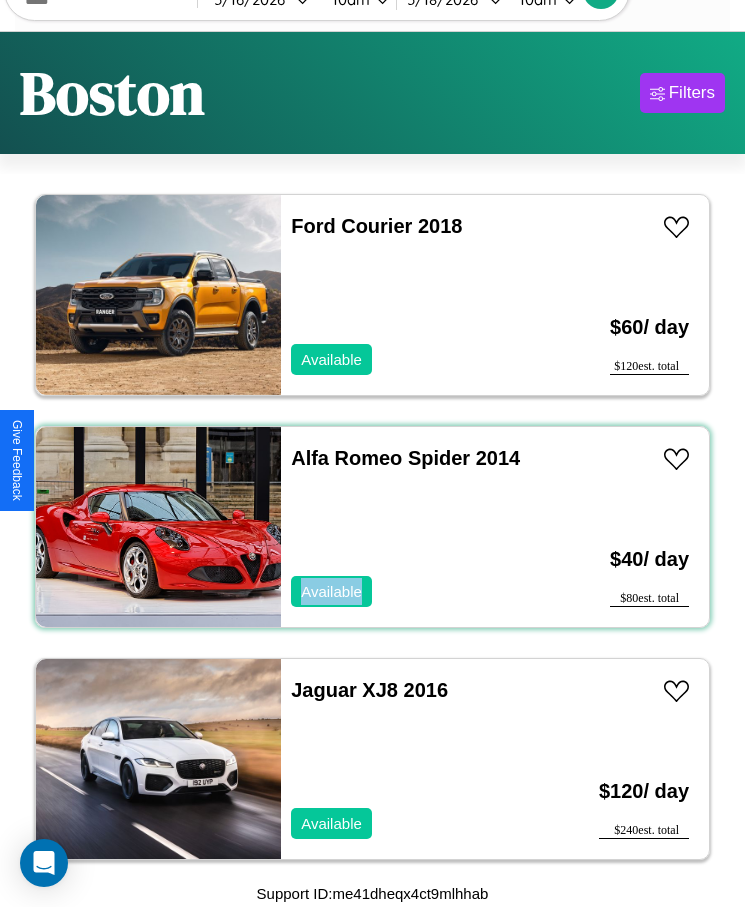 click on "Alfa Romeo   Spider   2014 Available" at bounding box center [413, 527] 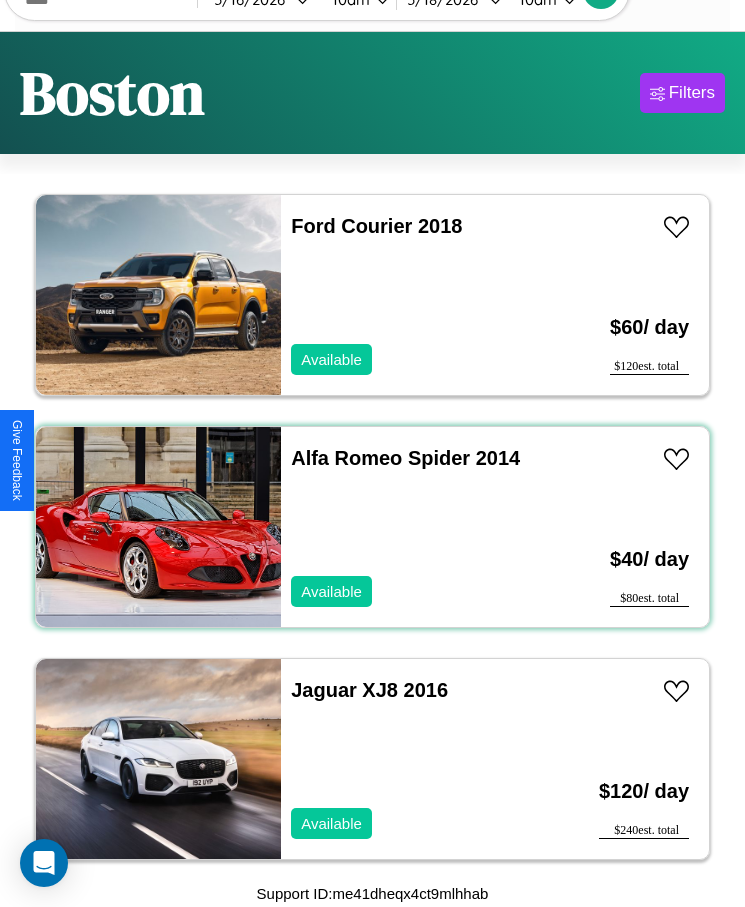 click on "Alfa Romeo   Spider   2014 Available" at bounding box center (413, 527) 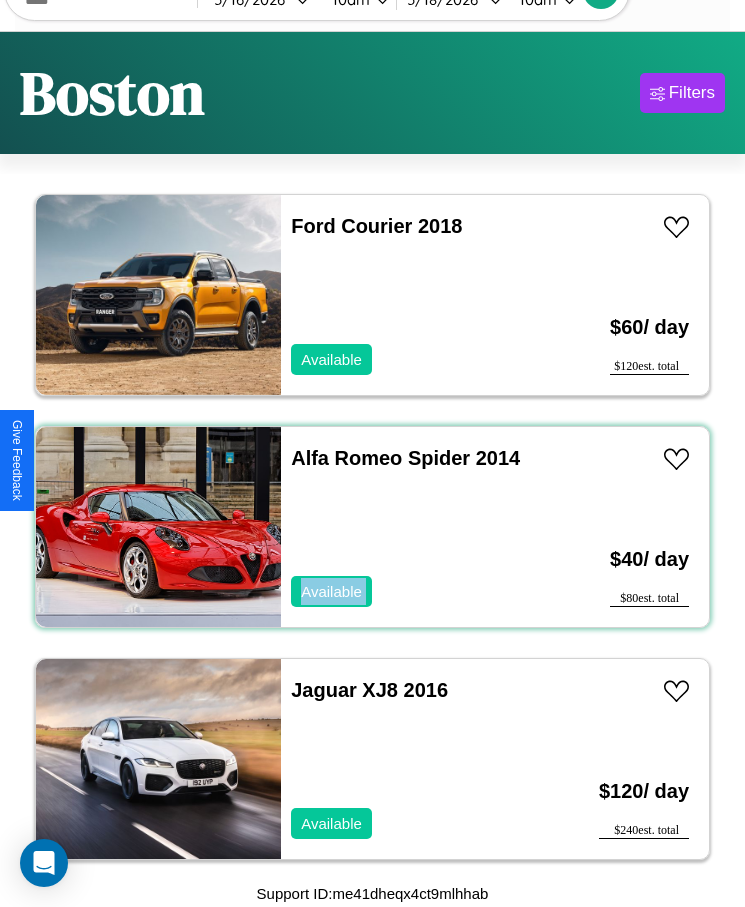 click on "Alfa Romeo   Spider   2014 Available" at bounding box center (413, 527) 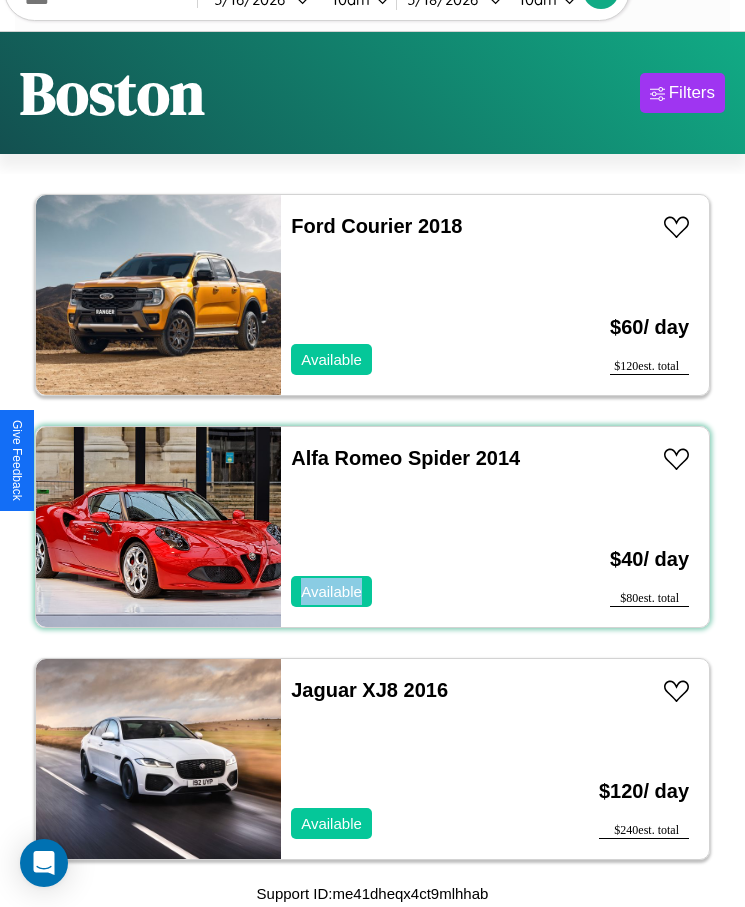 click on "Alfa Romeo   Spider   2014 Available" at bounding box center (413, 527) 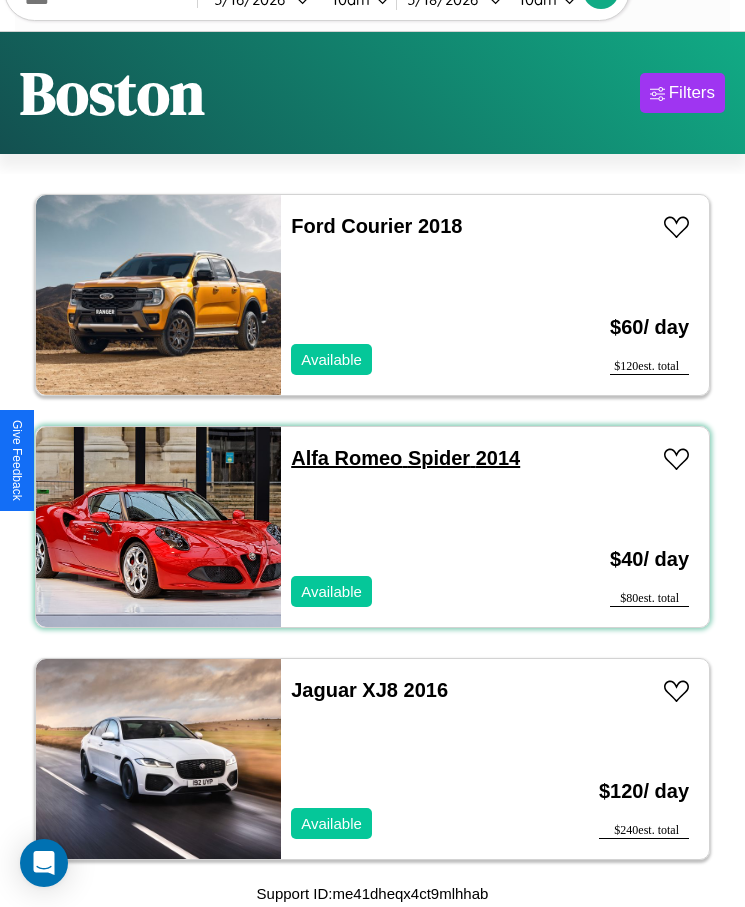 click on "Alfa Romeo   Spider   2014" at bounding box center [405, 458] 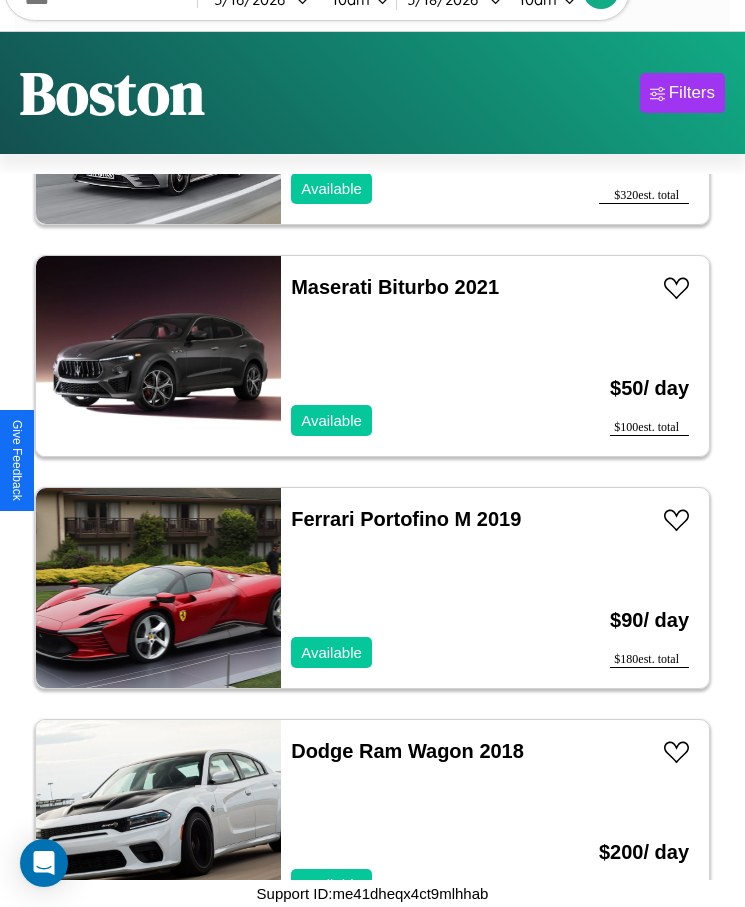 scroll, scrollTop: 943, scrollLeft: 0, axis: vertical 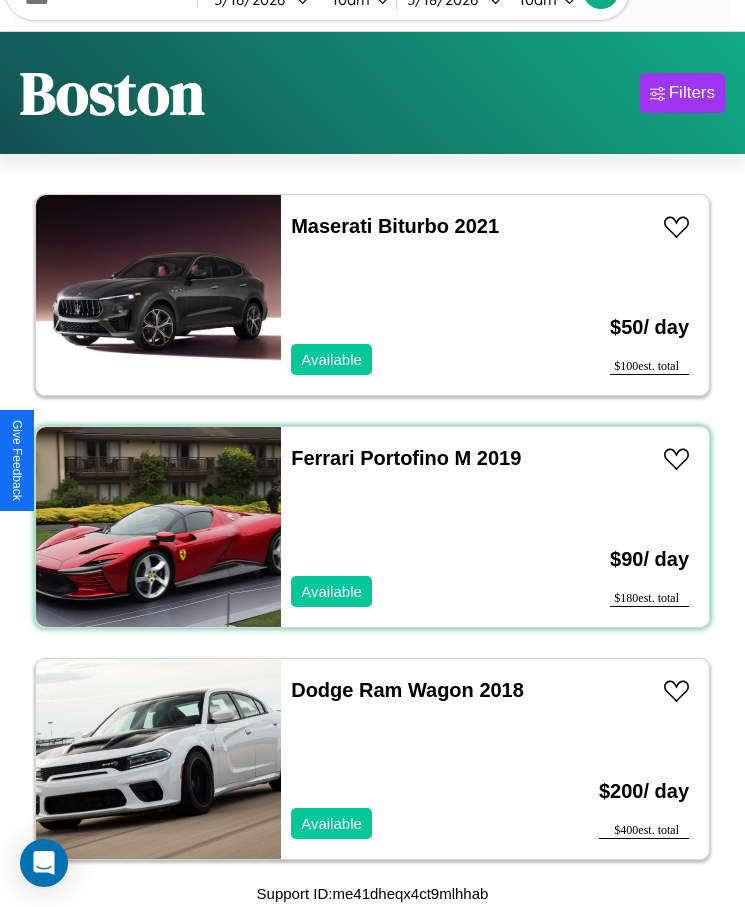 click on "Ferrari   Portofino M   2019 Available" at bounding box center (413, 527) 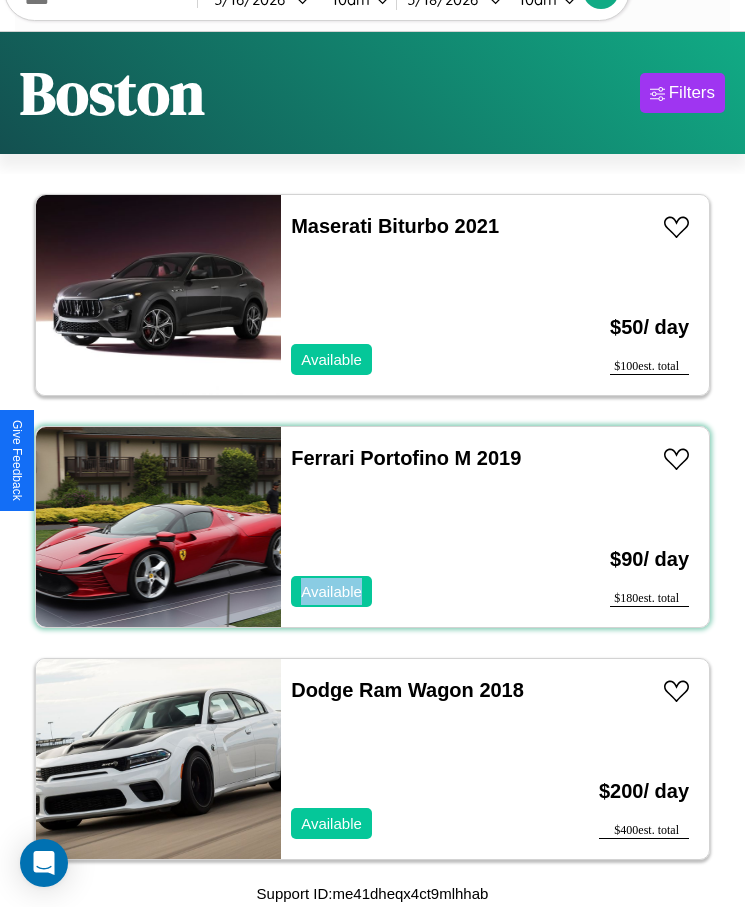 click on "Ferrari   Portofino M   2019 Available" at bounding box center (413, 527) 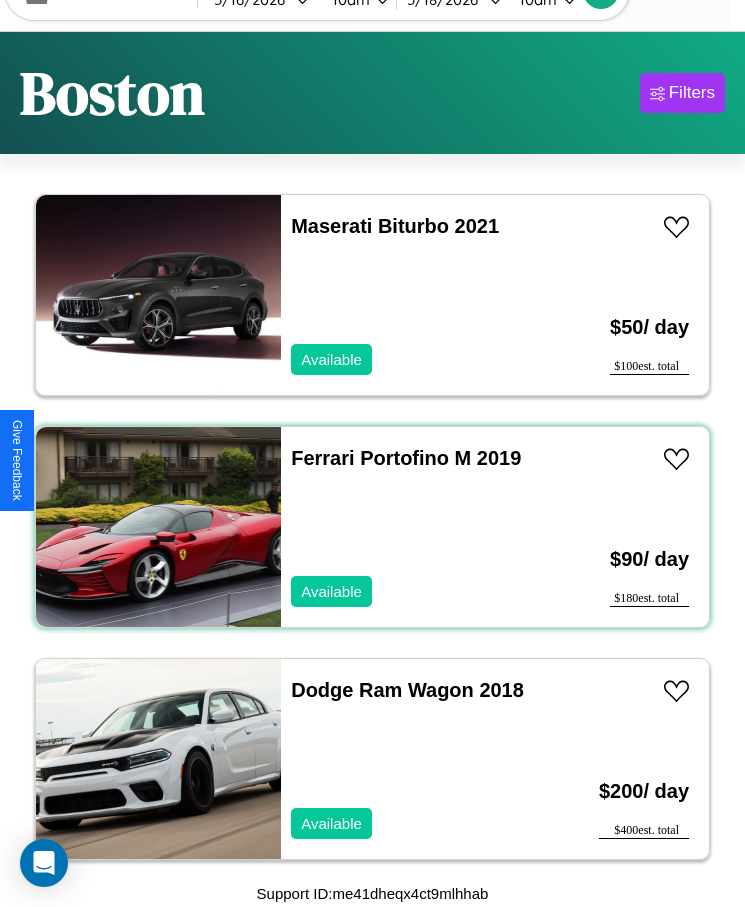 click on "Ferrari   Portofino M   2019 Available" at bounding box center [413, 527] 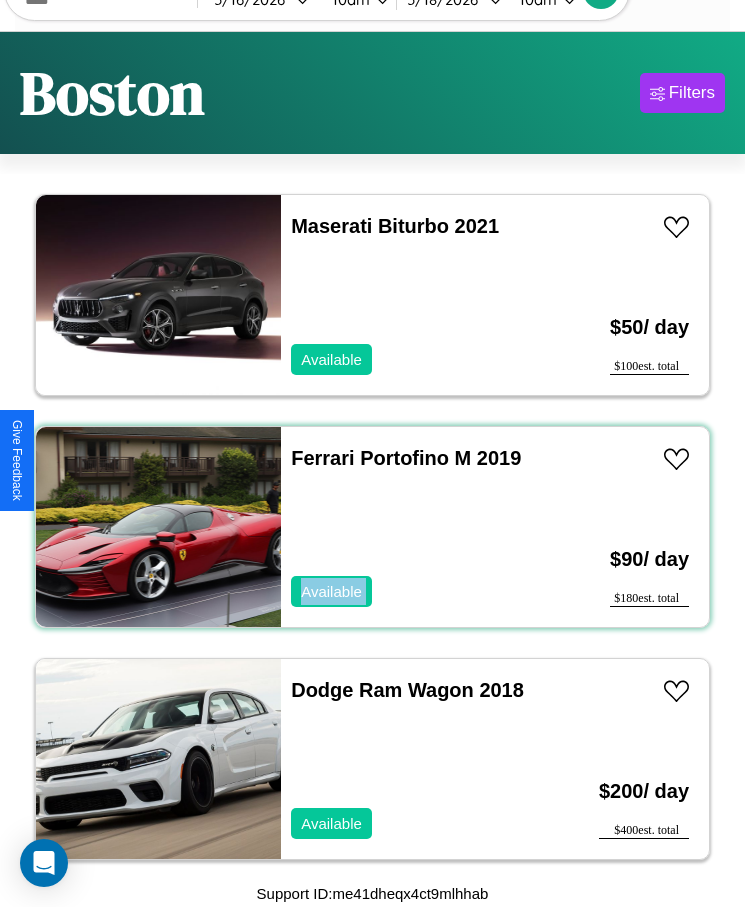 click on "Ferrari   Portofino M   2019 Available" at bounding box center (413, 527) 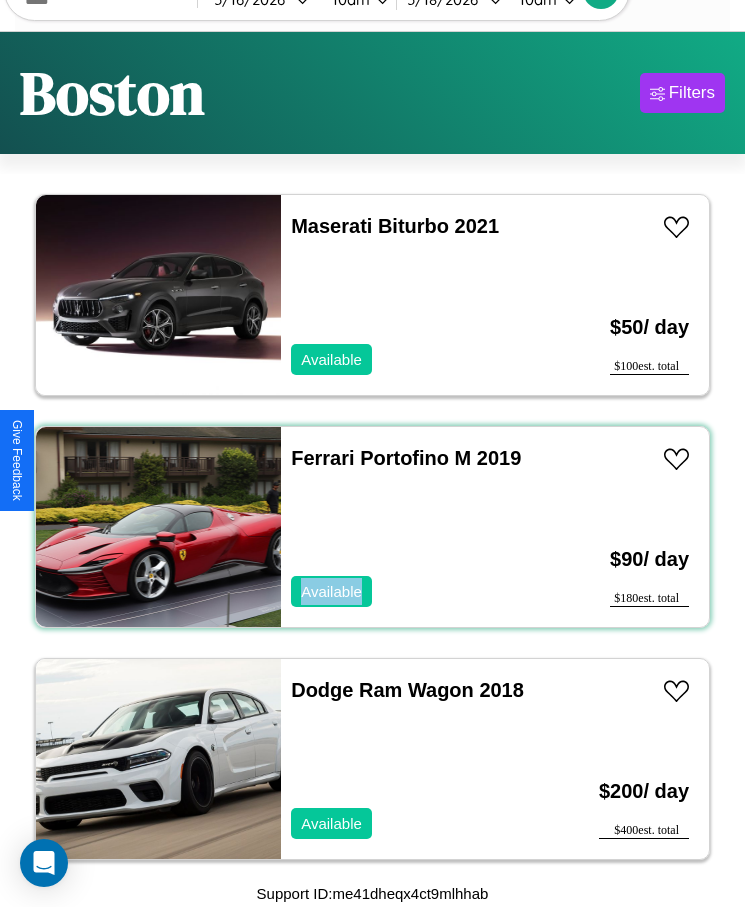 click on "Ferrari   Portofino M   2019 Available" at bounding box center (413, 527) 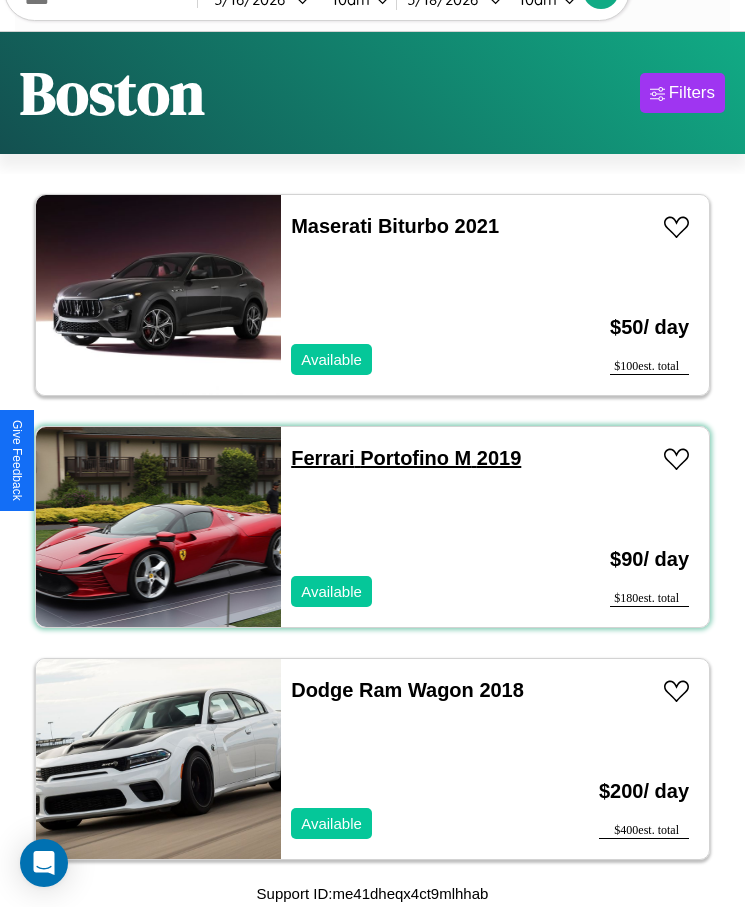 click on "Ferrari   Portofino M   2019" at bounding box center (406, 458) 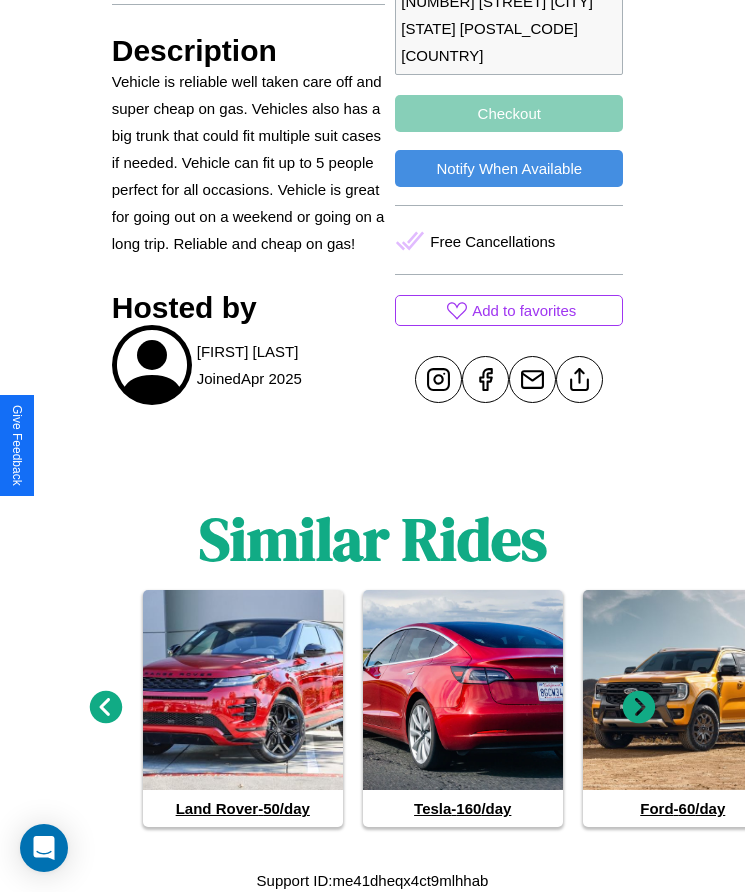 scroll, scrollTop: 901, scrollLeft: 0, axis: vertical 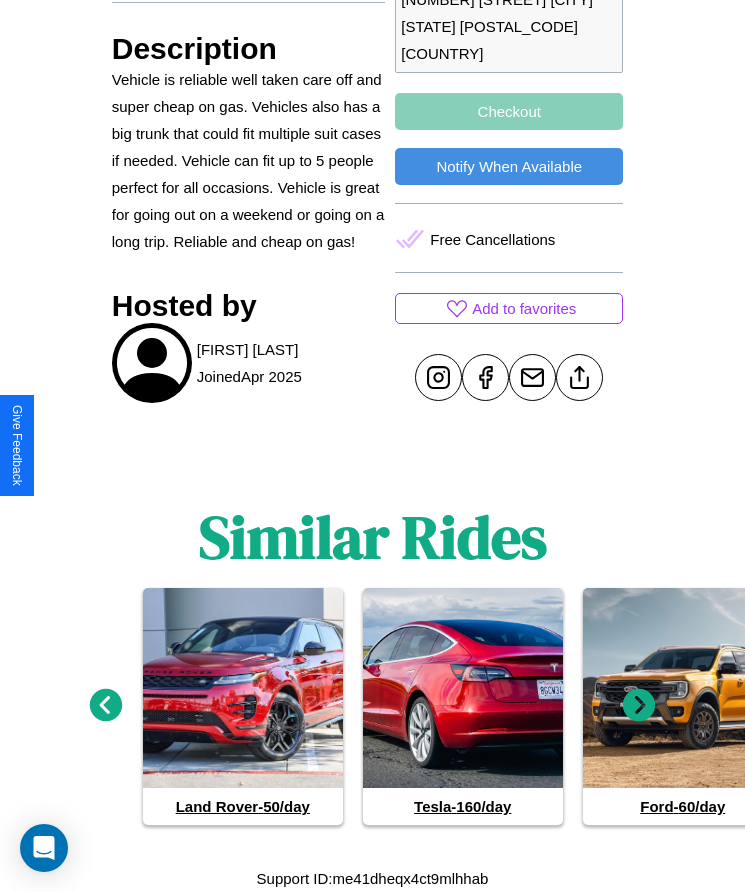 click 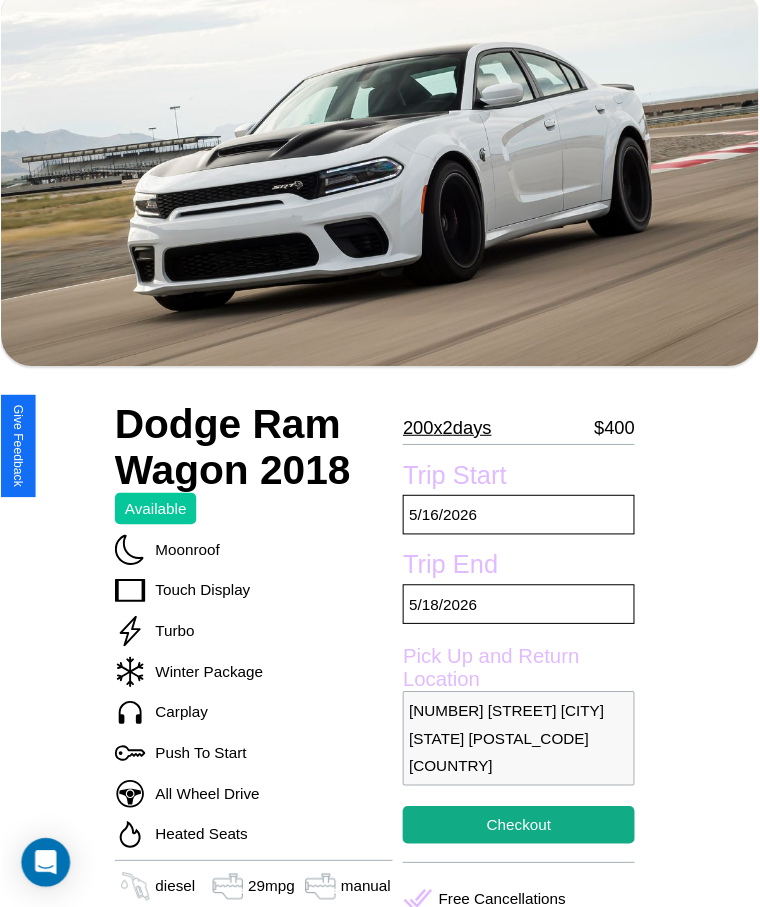 scroll, scrollTop: 154, scrollLeft: 0, axis: vertical 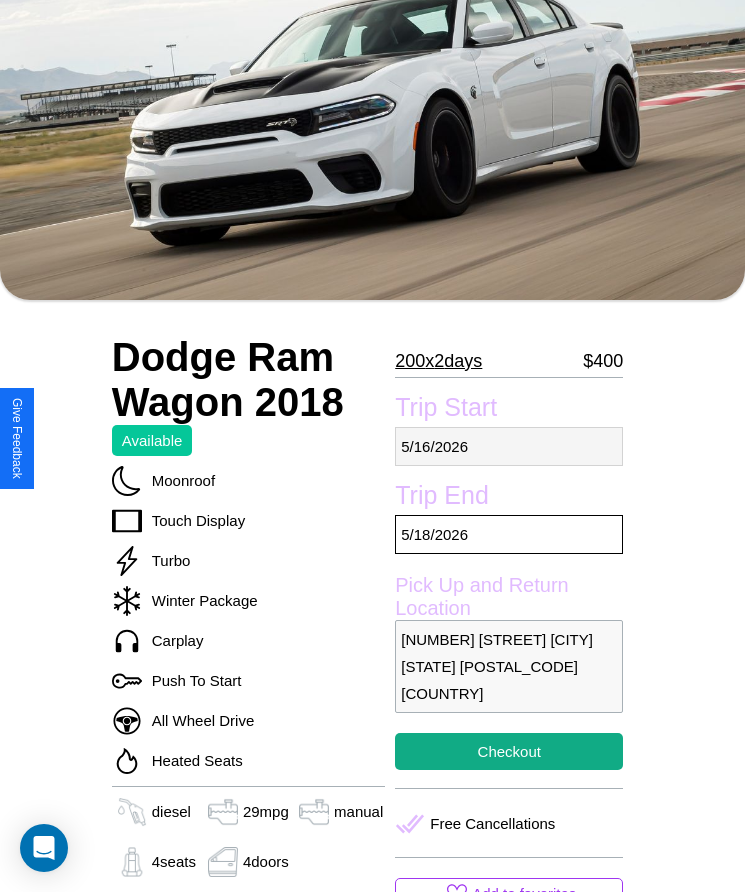 click on "[MONTH] / [DAY] / [YEAR]" at bounding box center [509, 446] 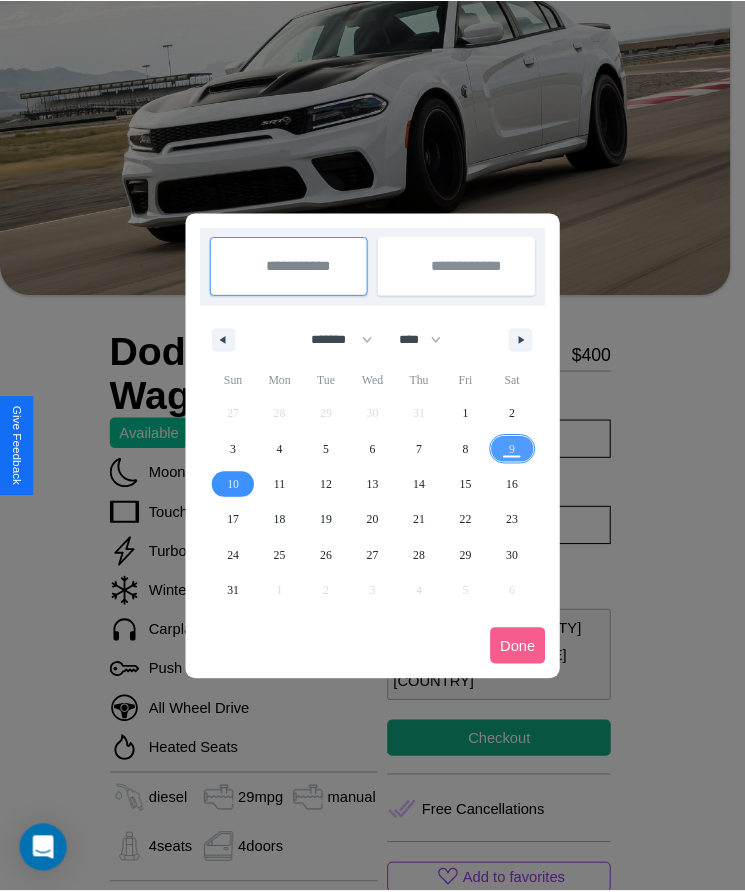 scroll, scrollTop: 0, scrollLeft: 0, axis: both 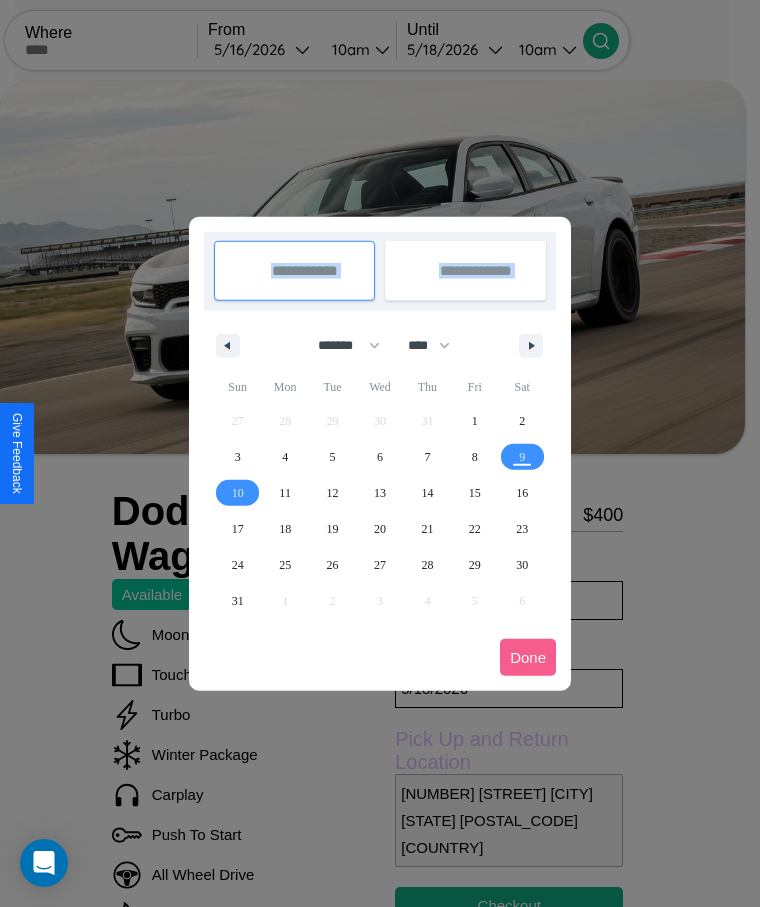 click at bounding box center (380, 453) 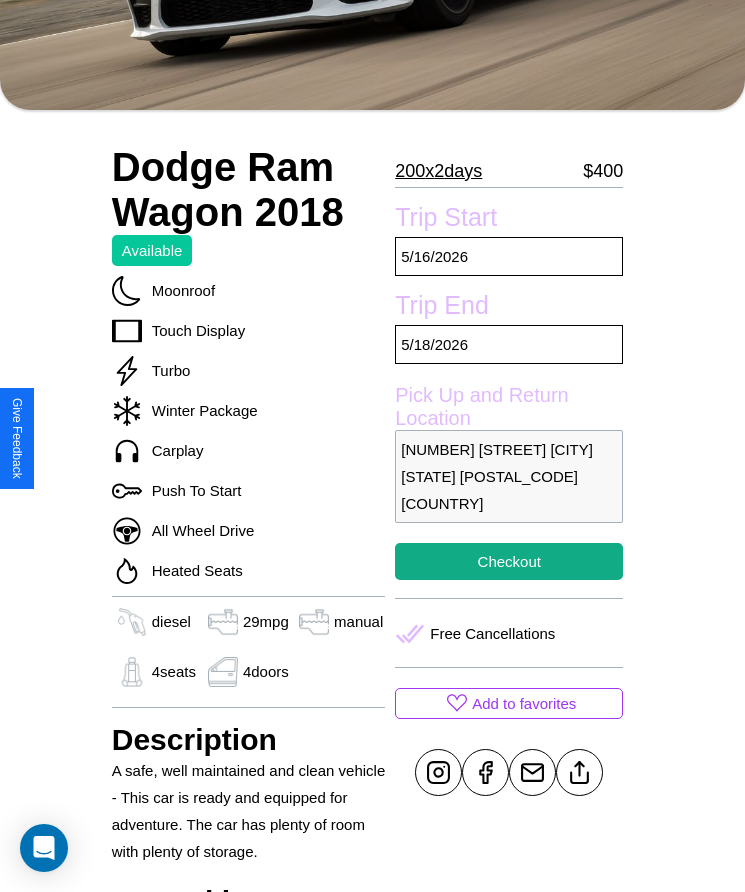 scroll, scrollTop: 459, scrollLeft: 0, axis: vertical 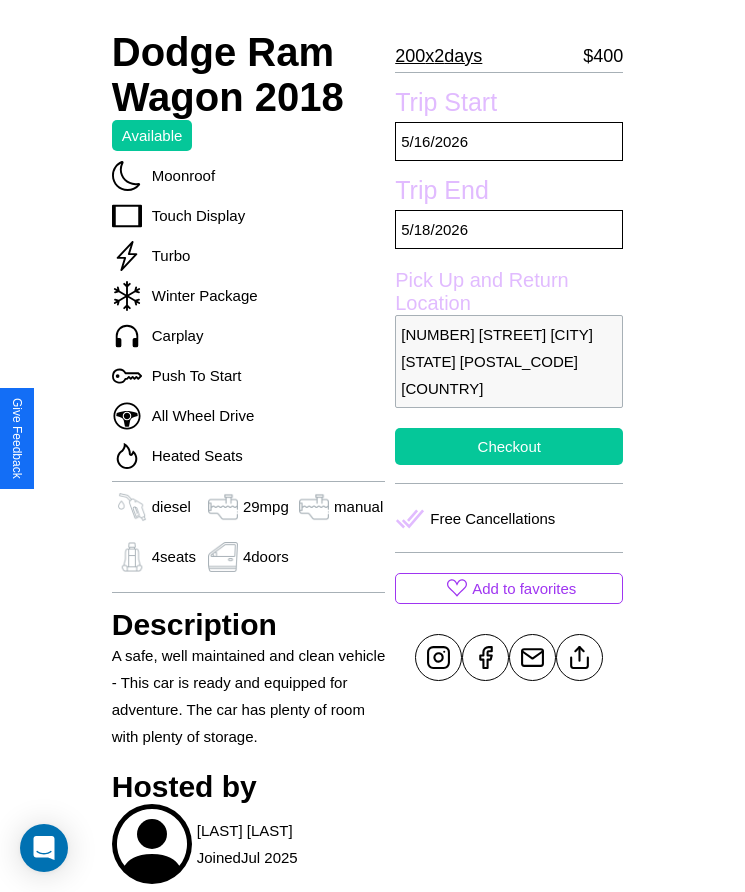 click on "Checkout" at bounding box center (509, 446) 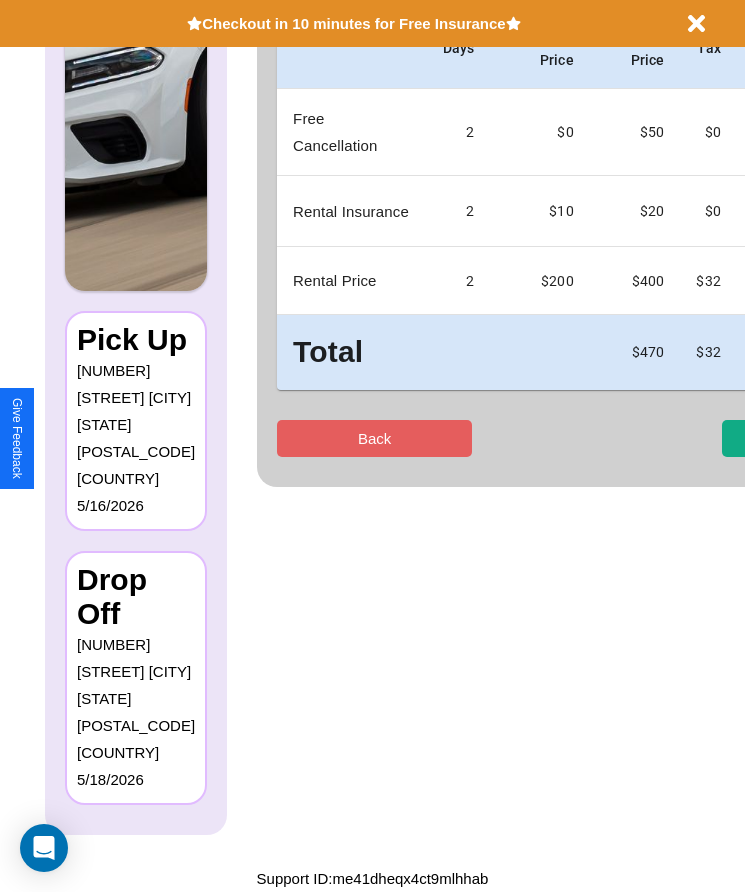 scroll, scrollTop: 0, scrollLeft: 0, axis: both 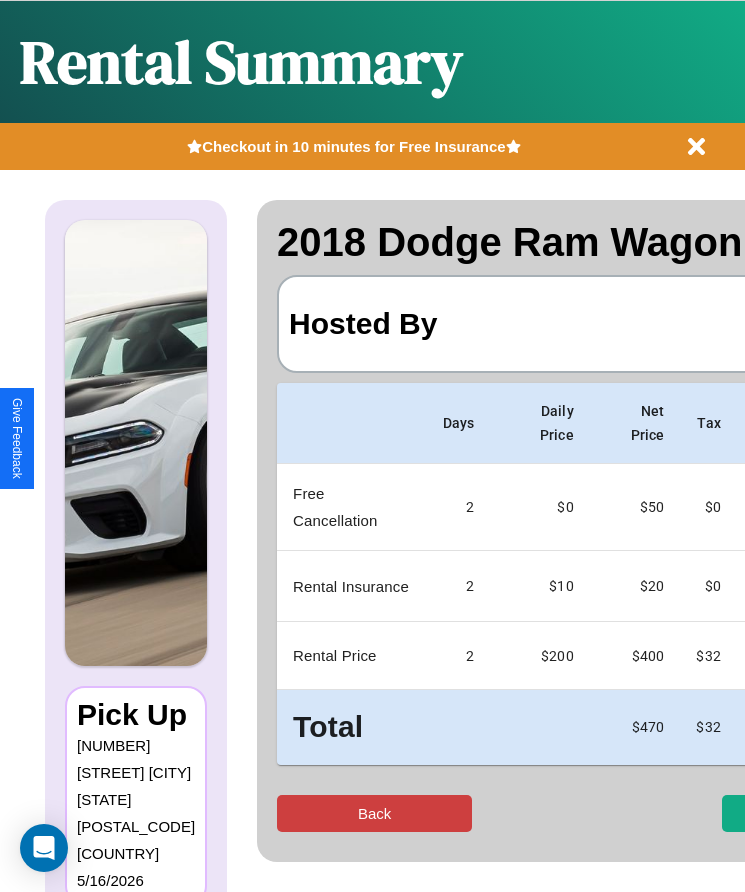 click on "Back" at bounding box center [374, 813] 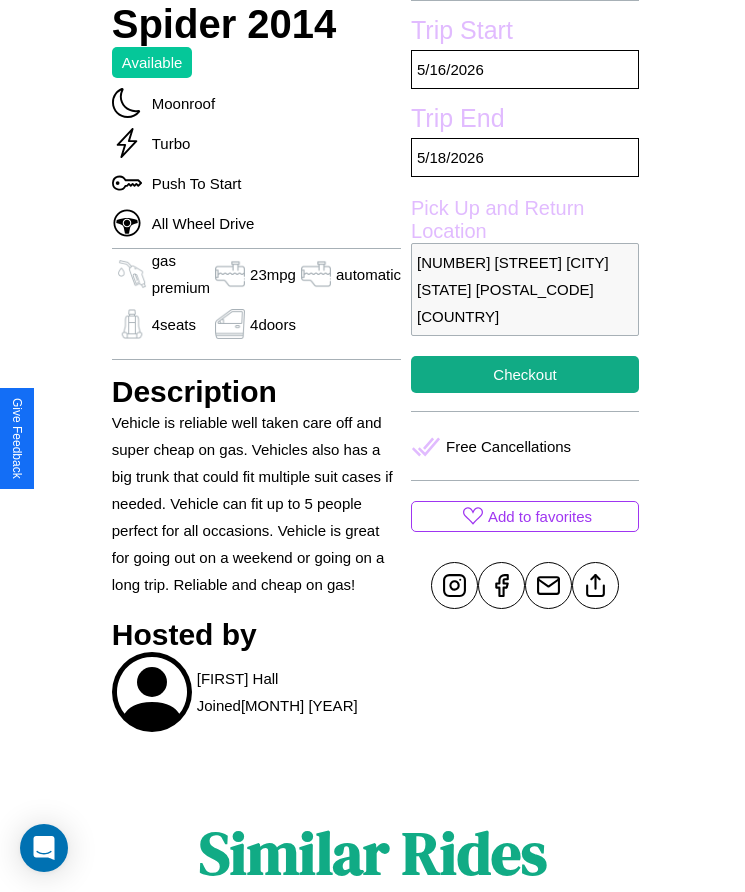scroll, scrollTop: 794, scrollLeft: 0, axis: vertical 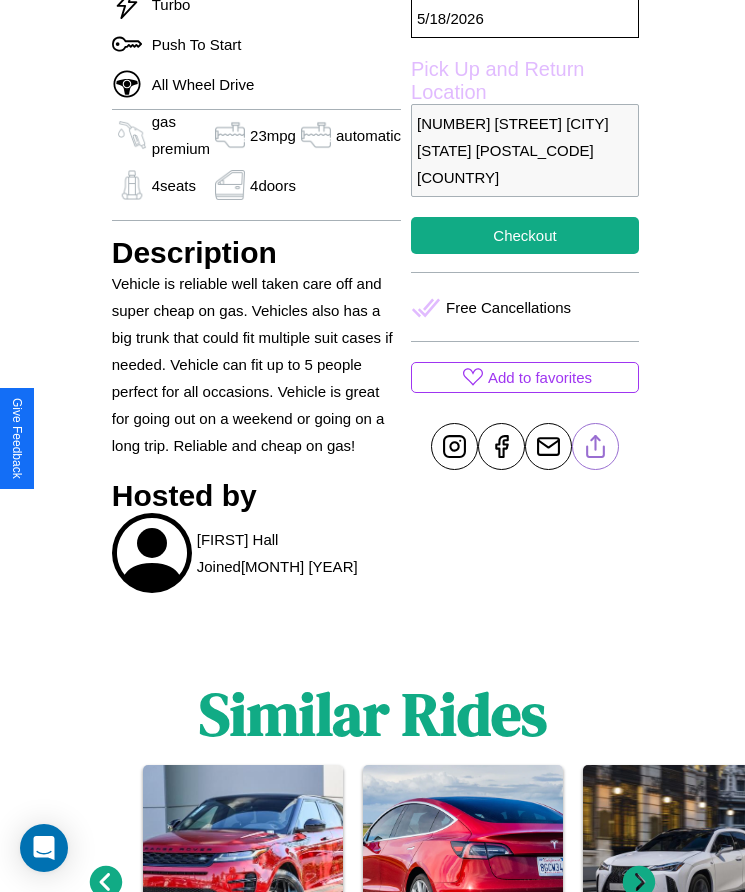 click 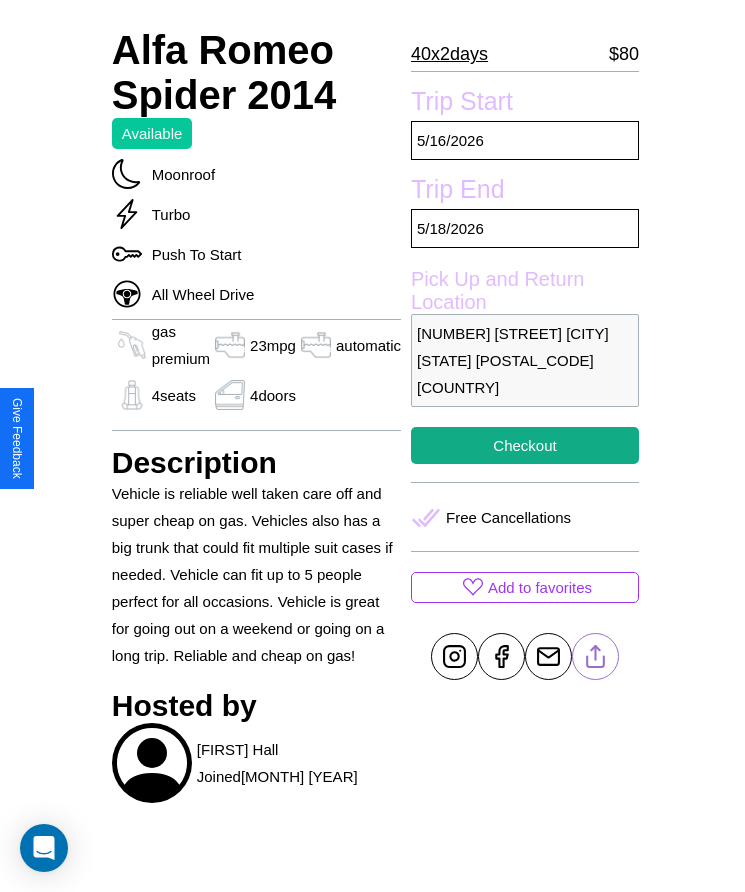 scroll, scrollTop: 583, scrollLeft: 0, axis: vertical 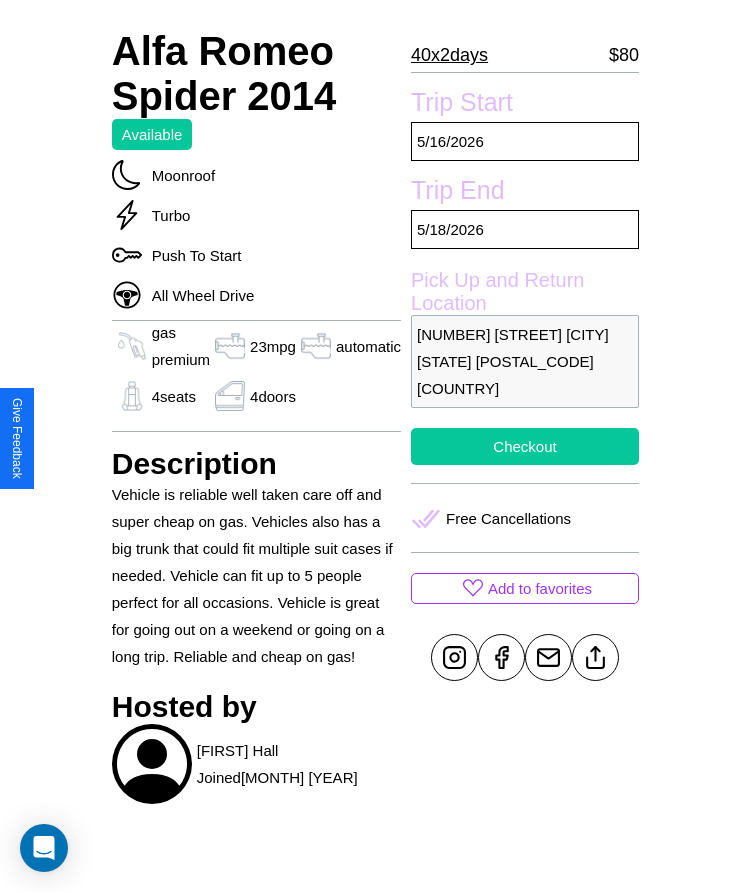 click on "Checkout" at bounding box center [525, 446] 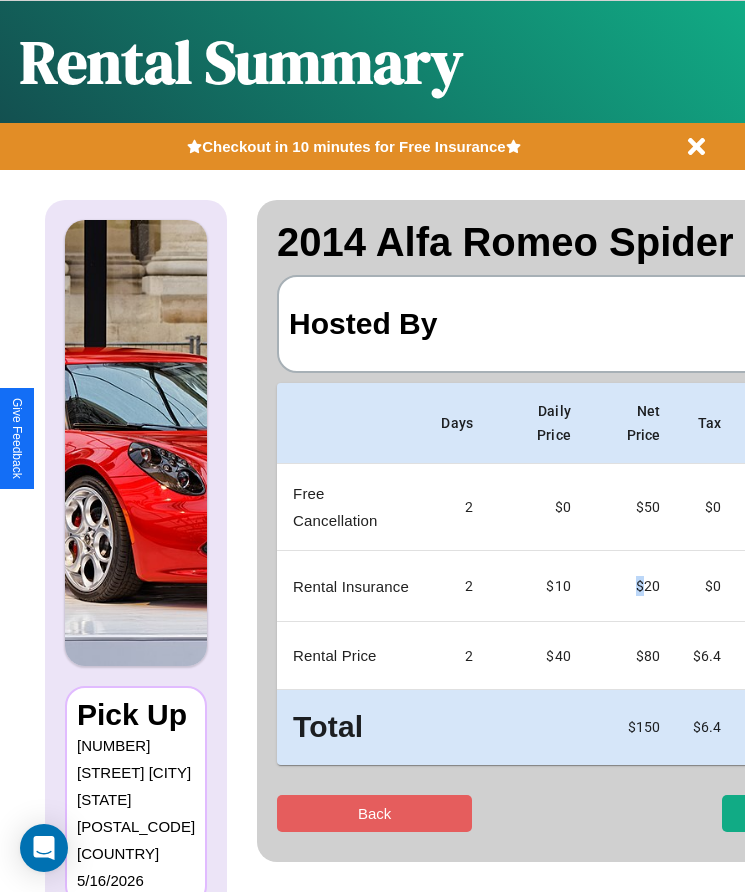 scroll, scrollTop: 0, scrollLeft: 148, axis: horizontal 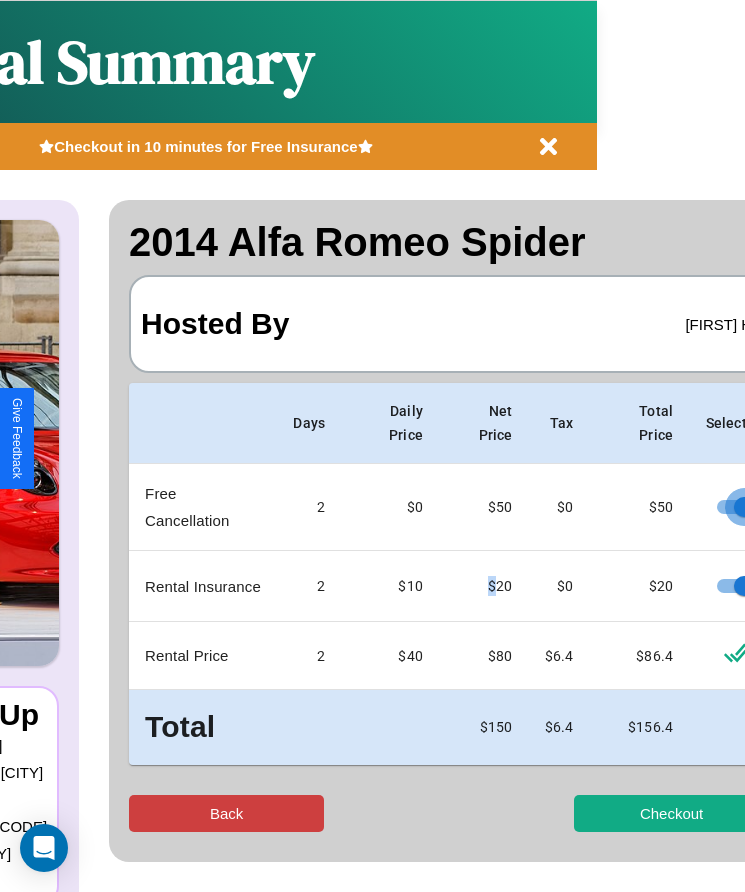 click on "Back" at bounding box center (226, 813) 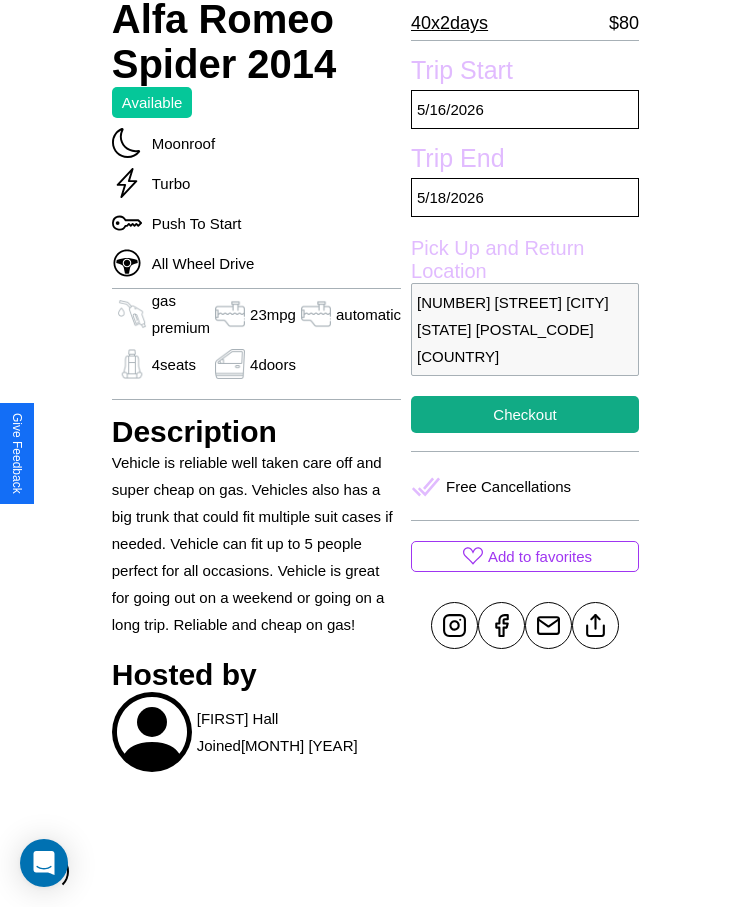 scroll, scrollTop: 660, scrollLeft: 0, axis: vertical 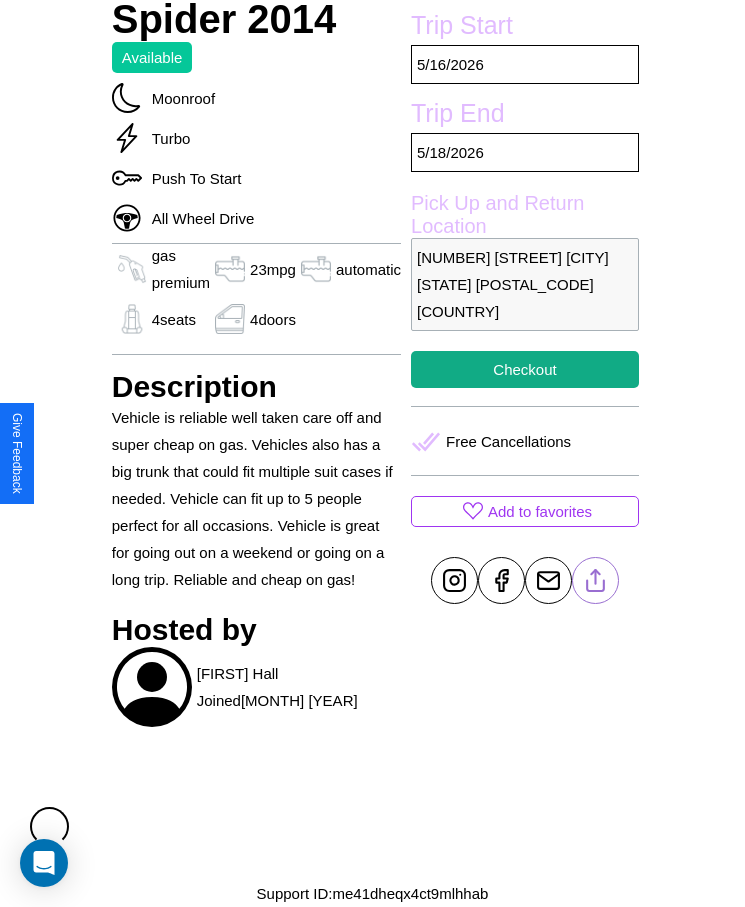 click 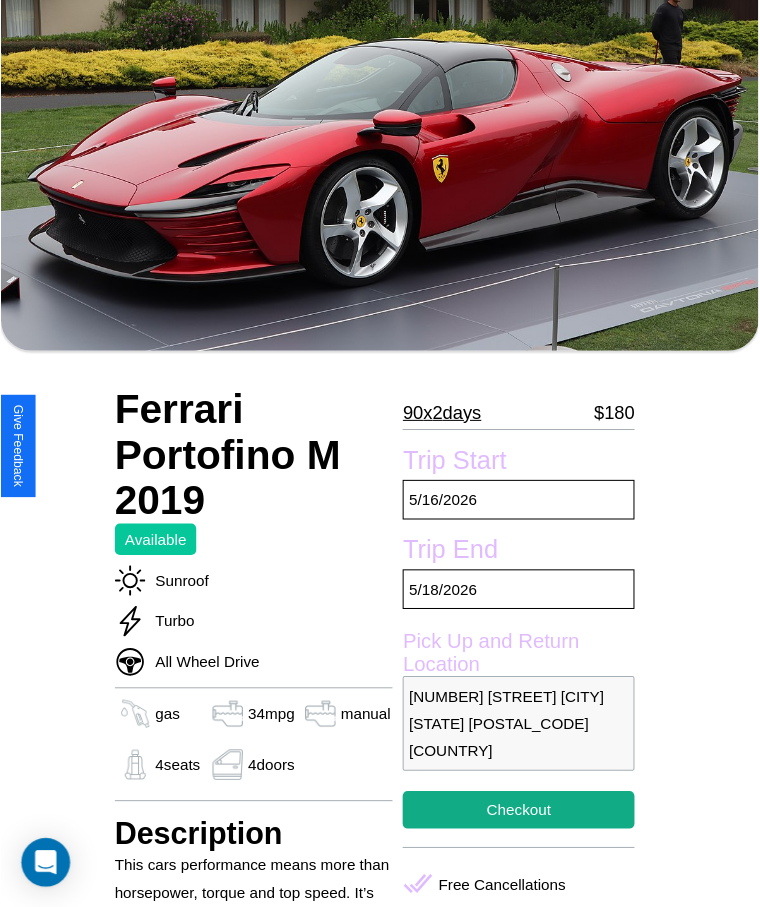 scroll, scrollTop: 279, scrollLeft: 0, axis: vertical 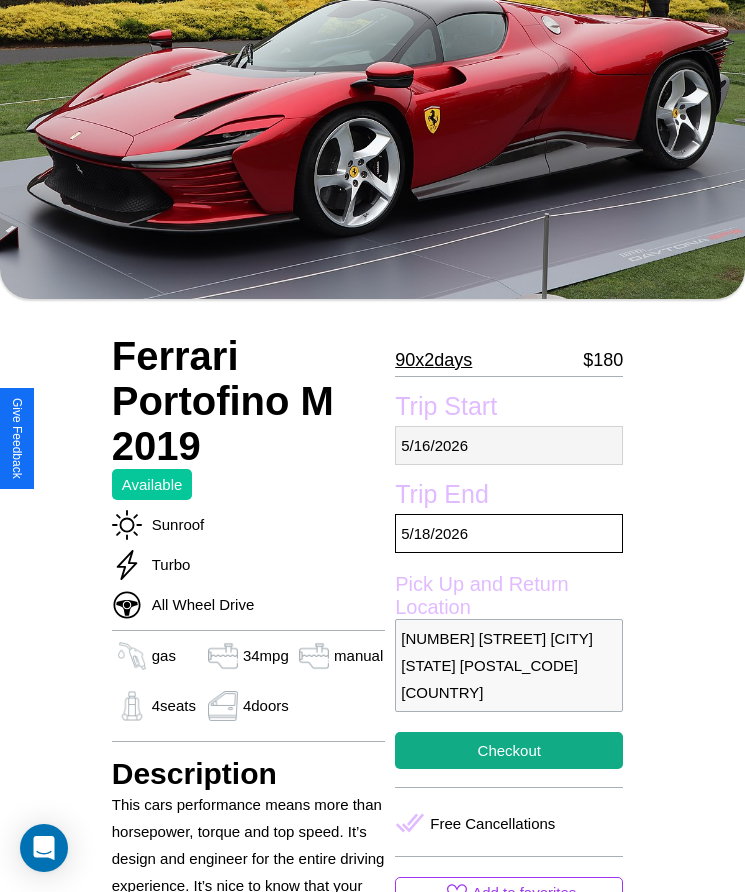 click on "[MONTH] / [DAY] / [YEAR]" at bounding box center [509, 445] 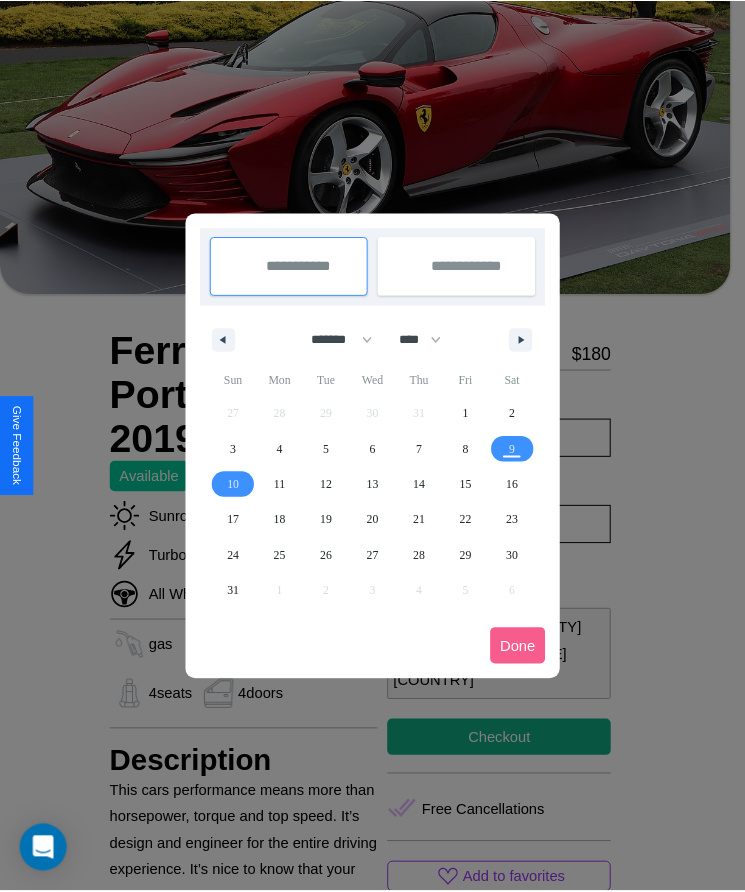 scroll, scrollTop: 0, scrollLeft: 0, axis: both 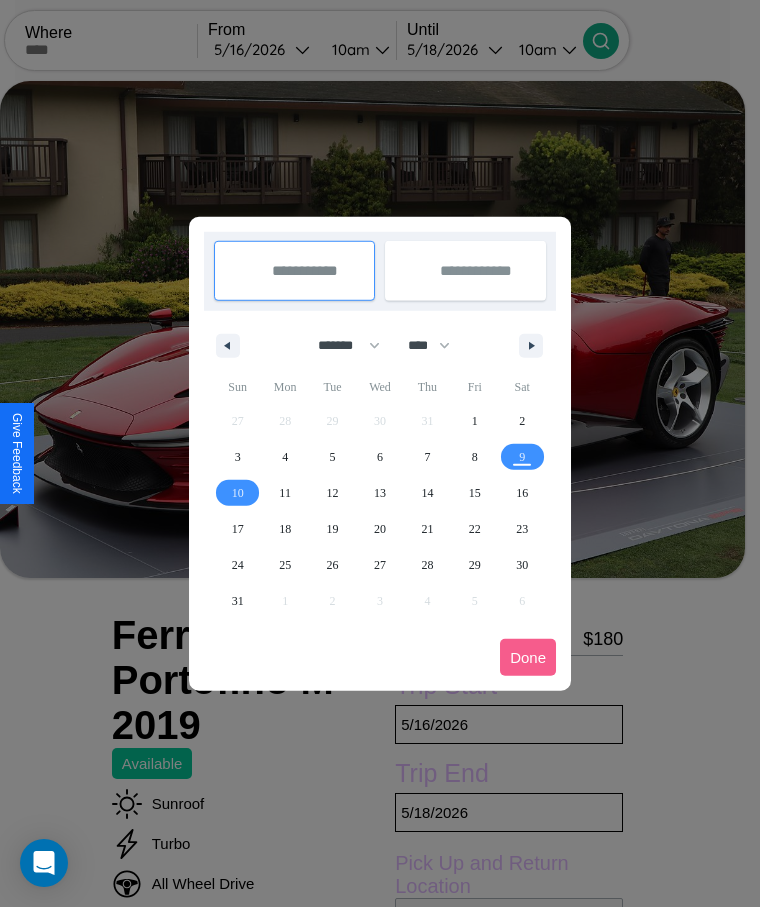 click at bounding box center [380, 453] 